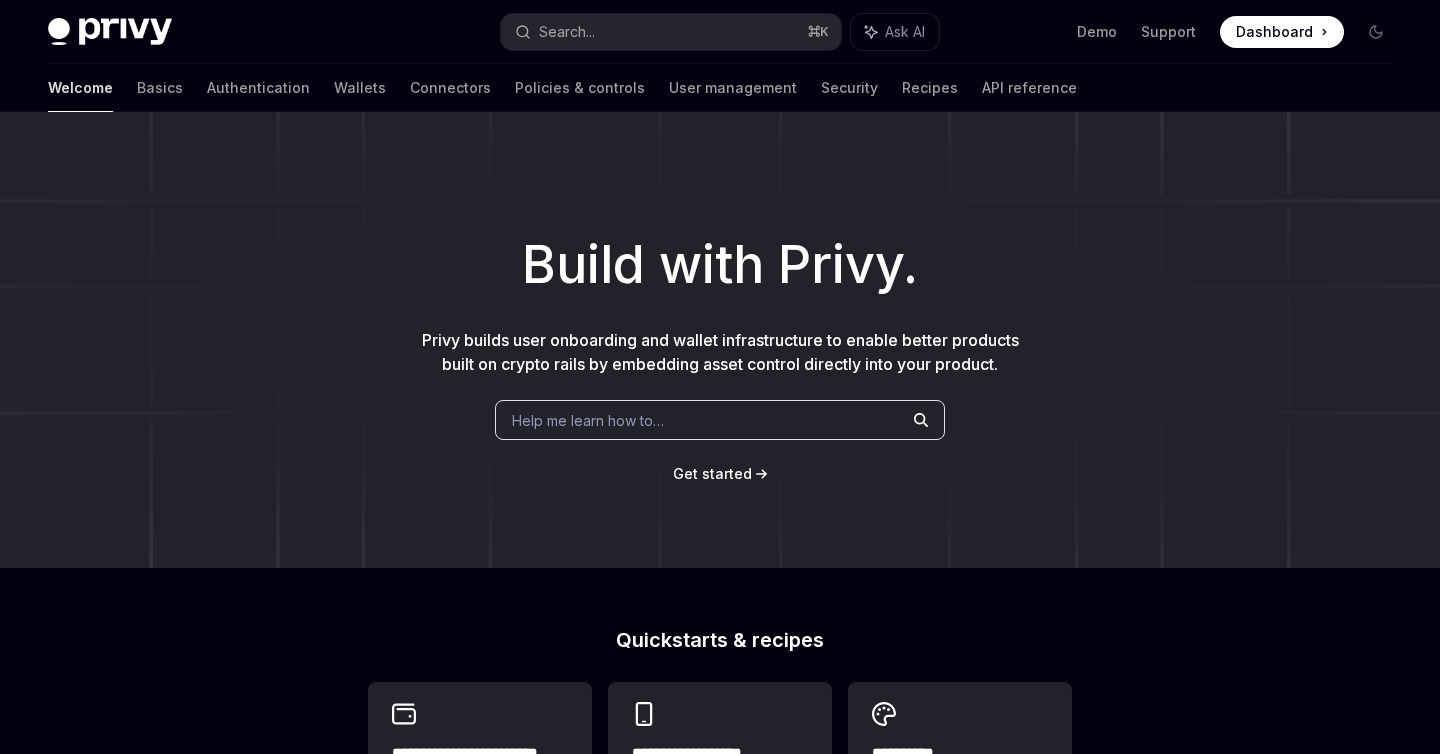 scroll, scrollTop: 0, scrollLeft: 0, axis: both 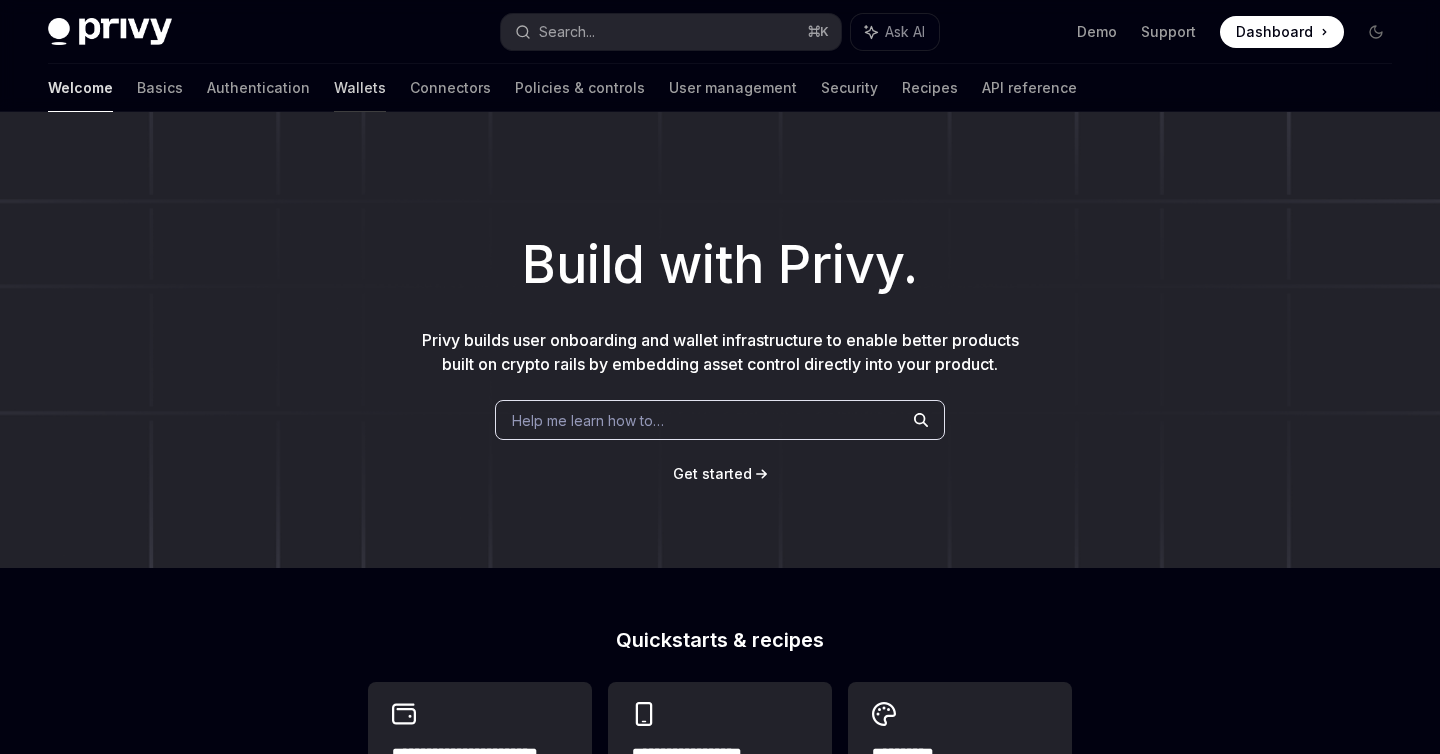 click on "Wallets" at bounding box center [360, 88] 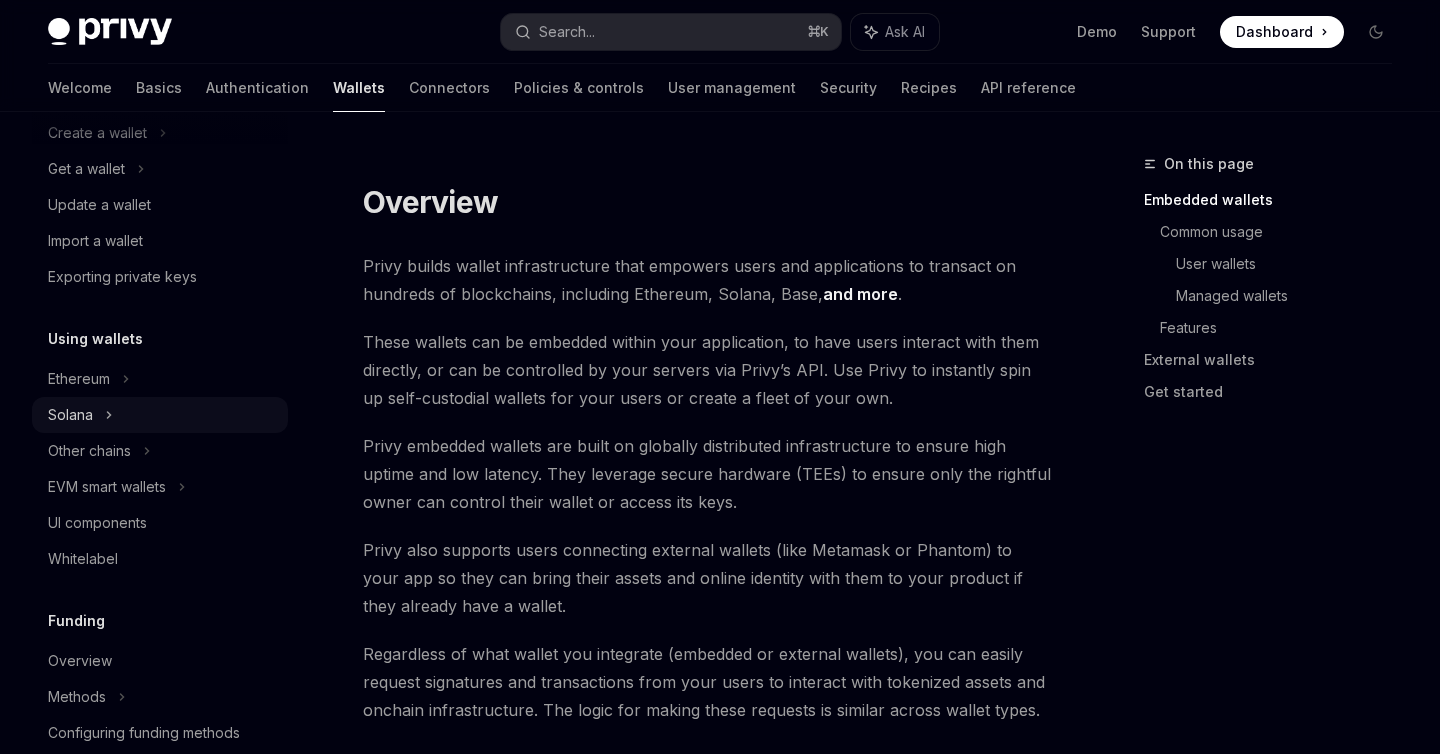 scroll, scrollTop: 193, scrollLeft: 0, axis: vertical 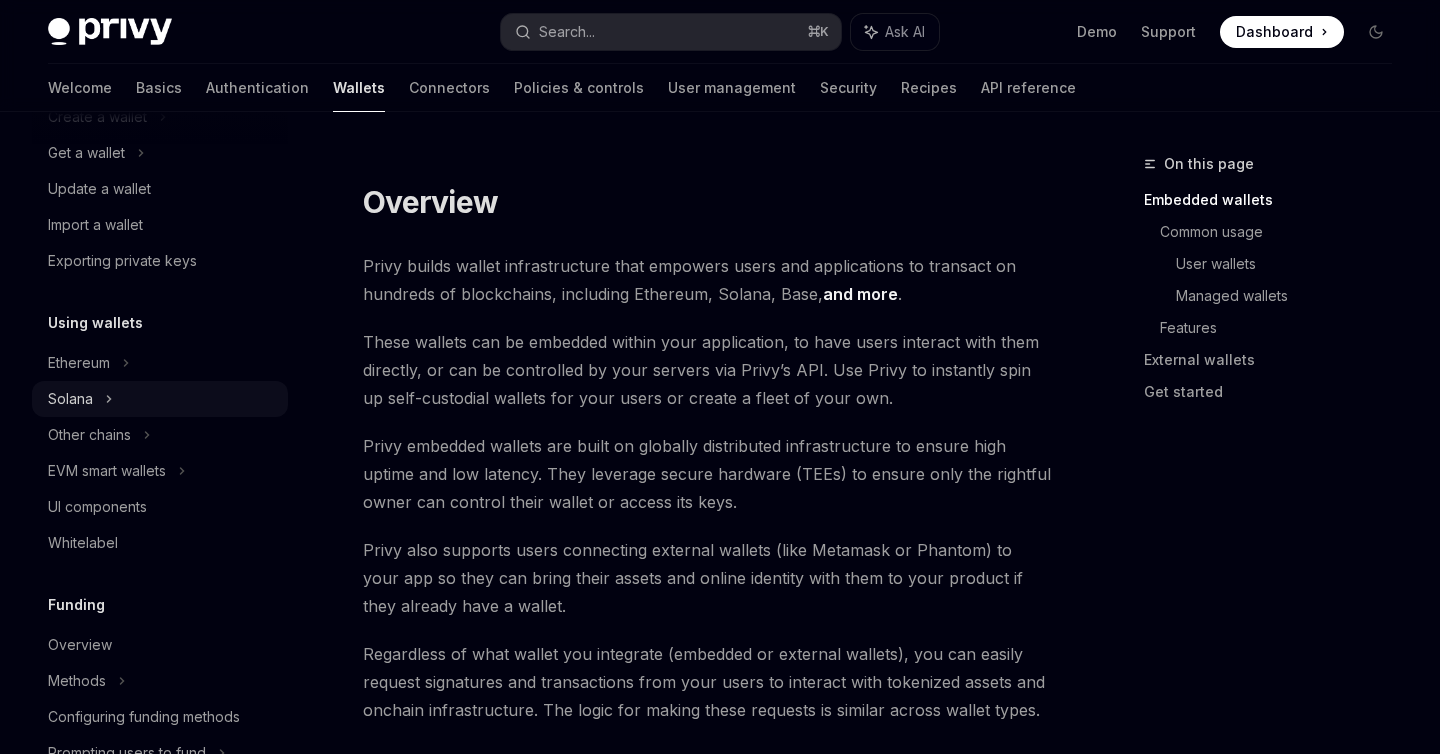 click on "Solana" at bounding box center (86, 153) 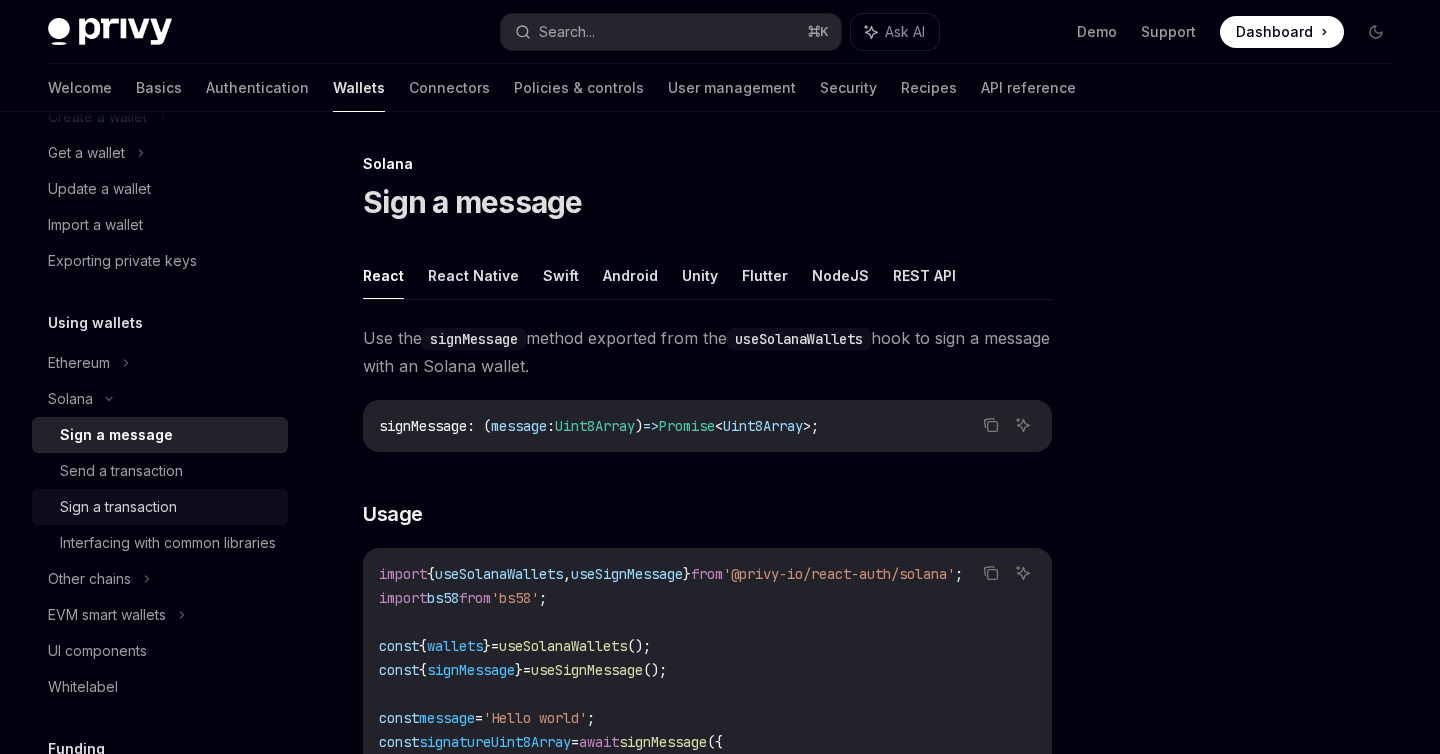 click on "Sign a transaction" at bounding box center [118, 507] 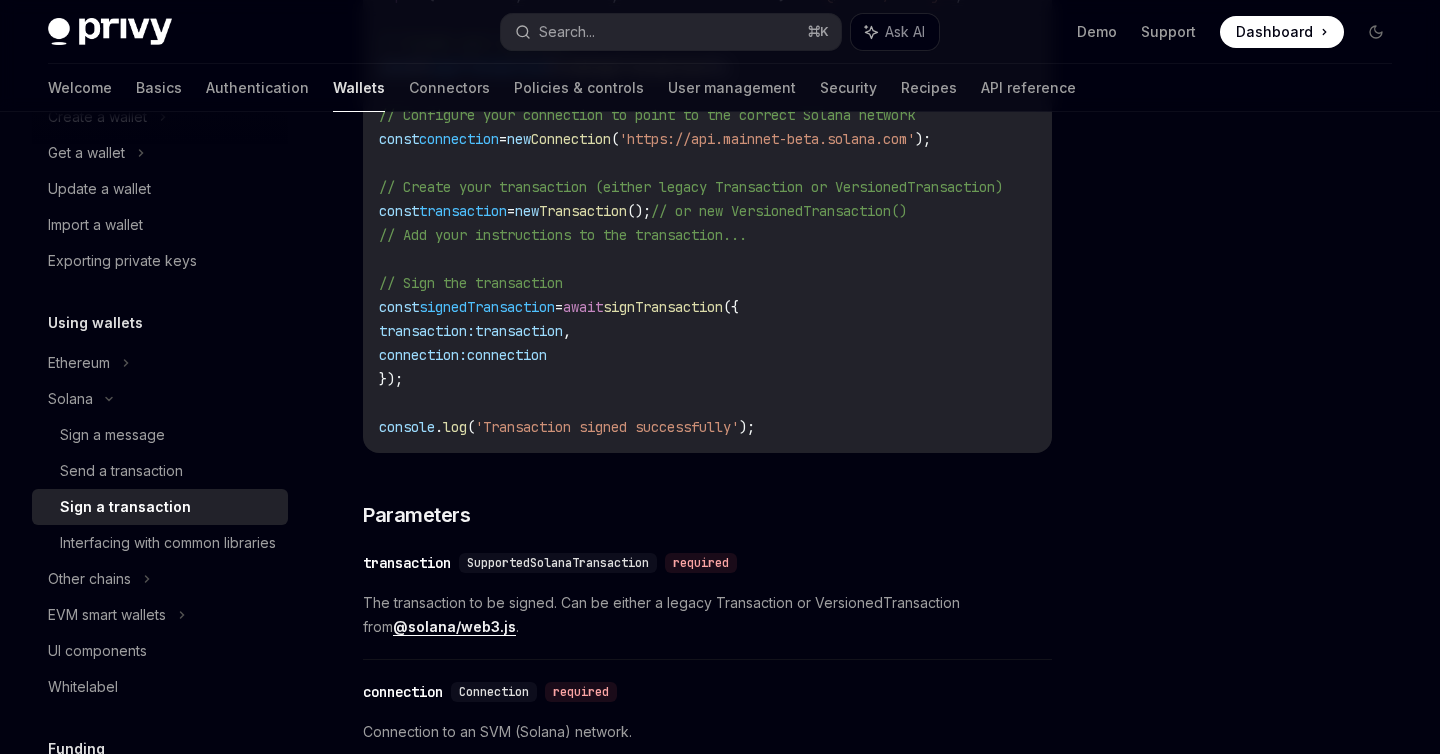 scroll, scrollTop: 820, scrollLeft: 0, axis: vertical 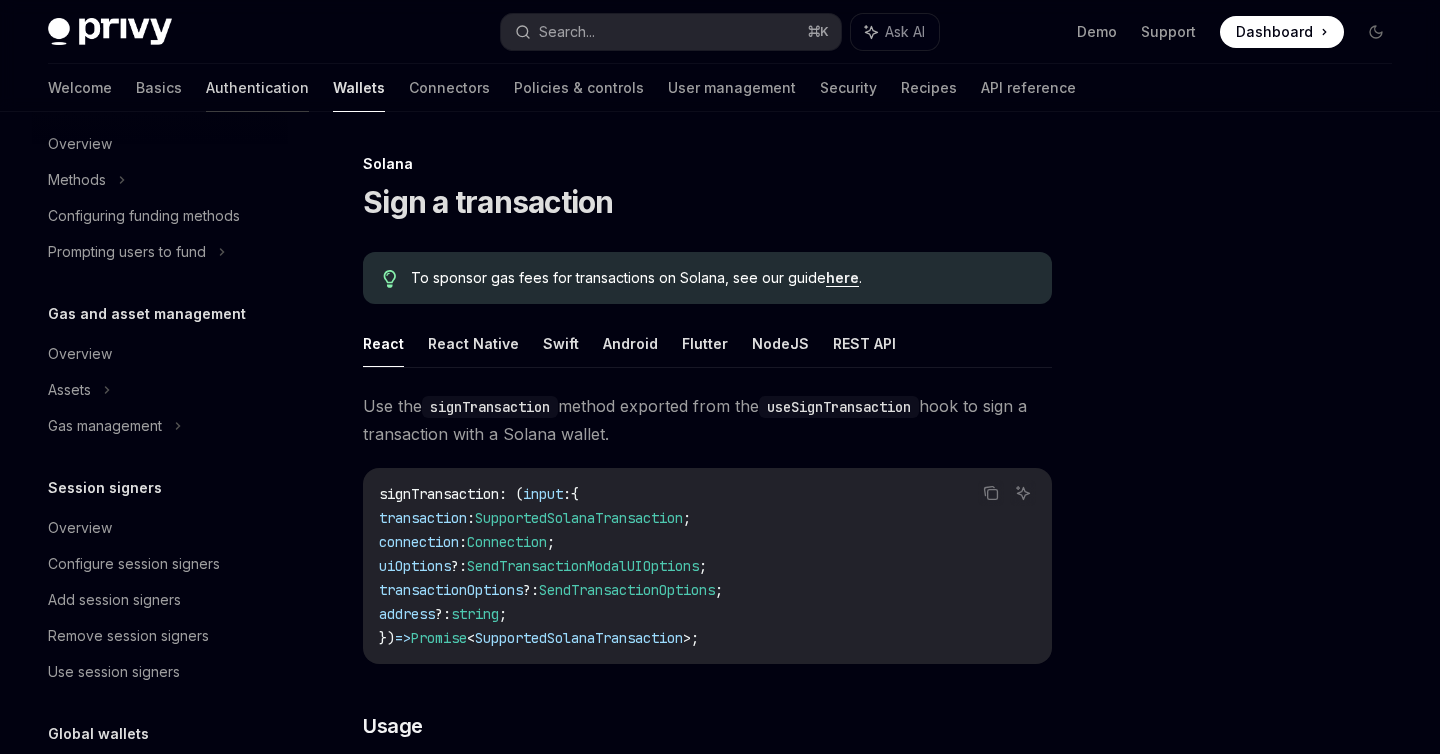 click on "Authentication" at bounding box center [257, 88] 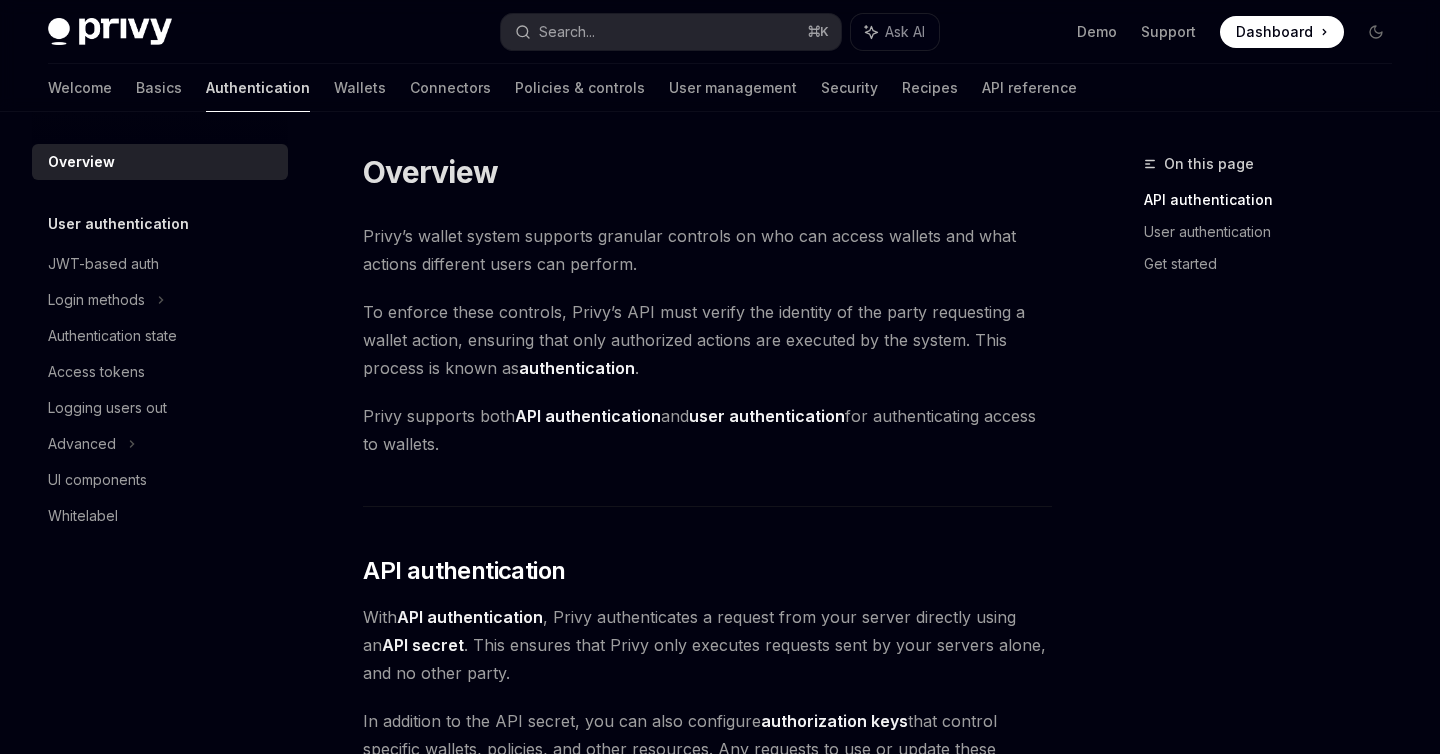 scroll, scrollTop: 0, scrollLeft: 0, axis: both 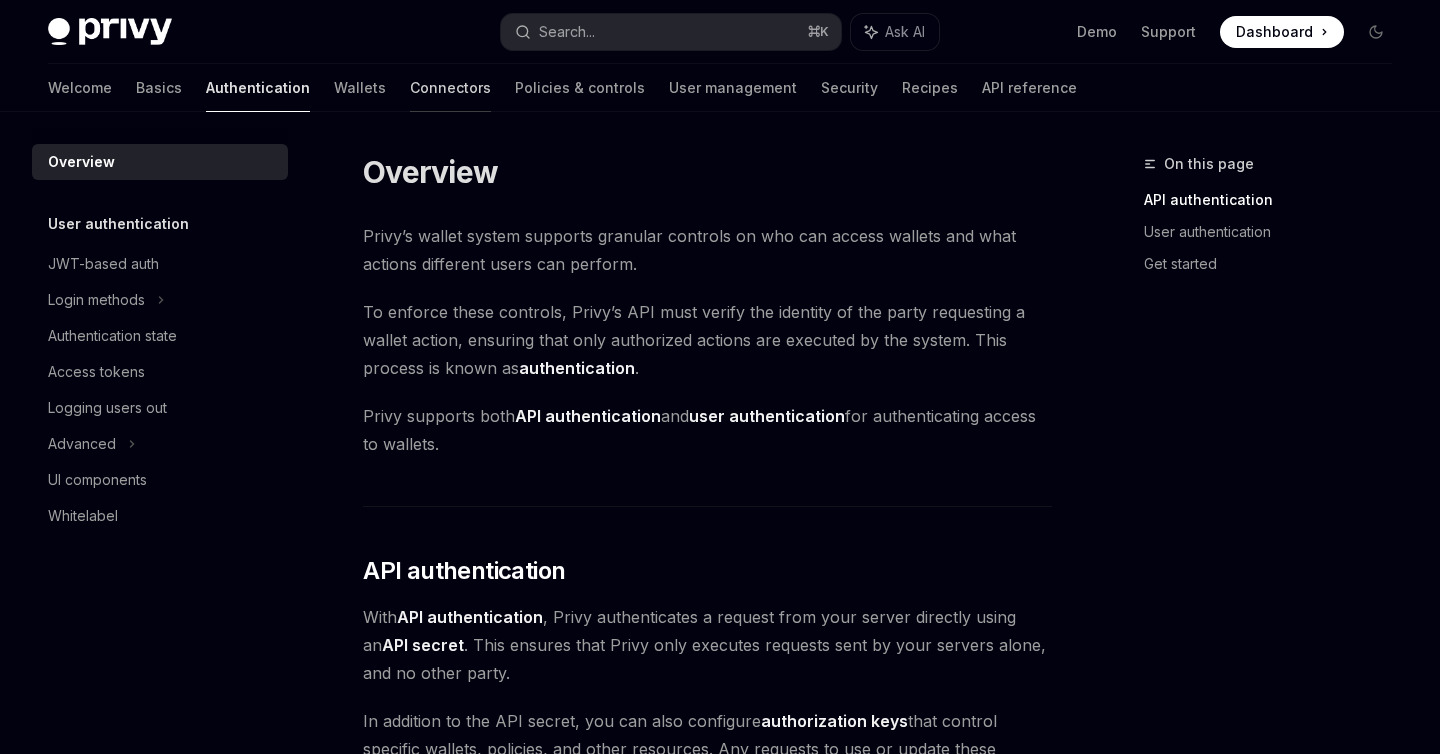 click on "Connectors" at bounding box center [450, 88] 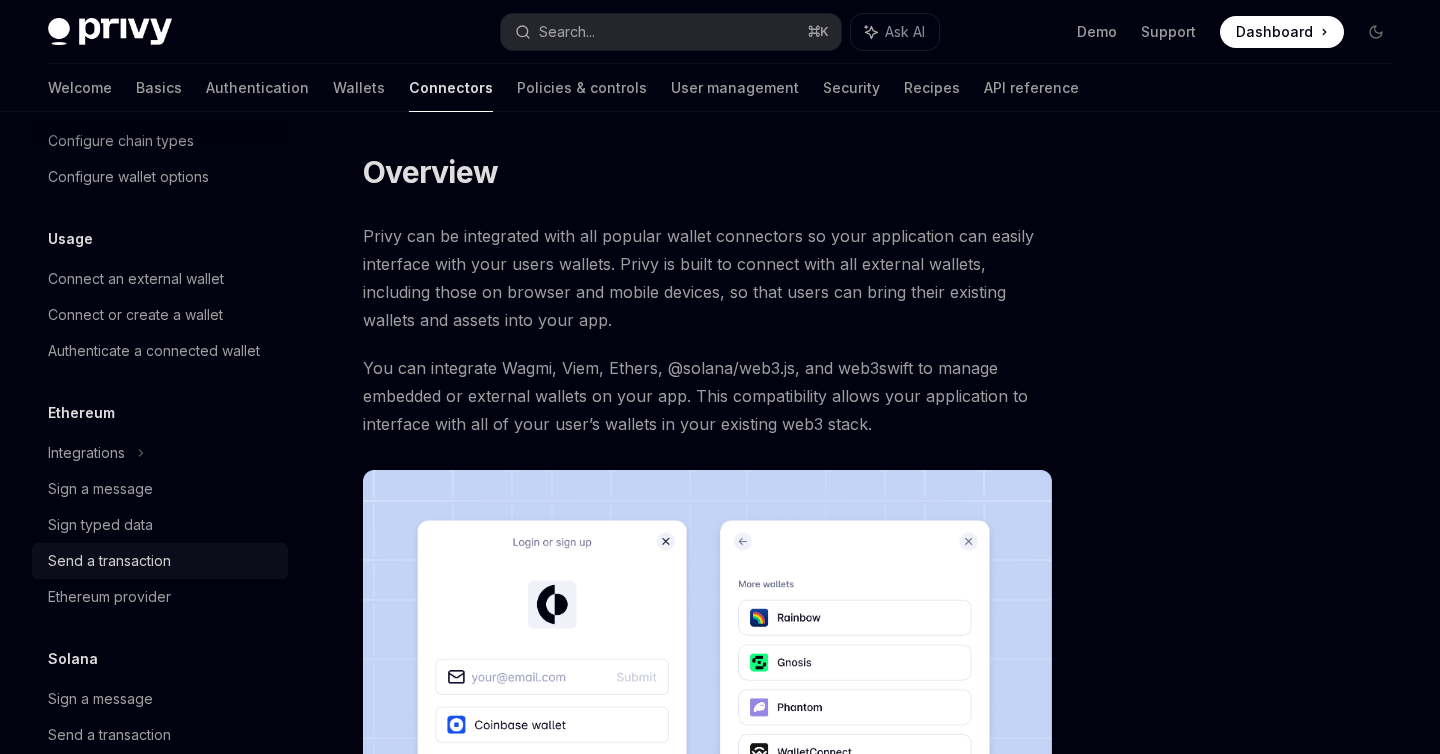 scroll, scrollTop: 234, scrollLeft: 0, axis: vertical 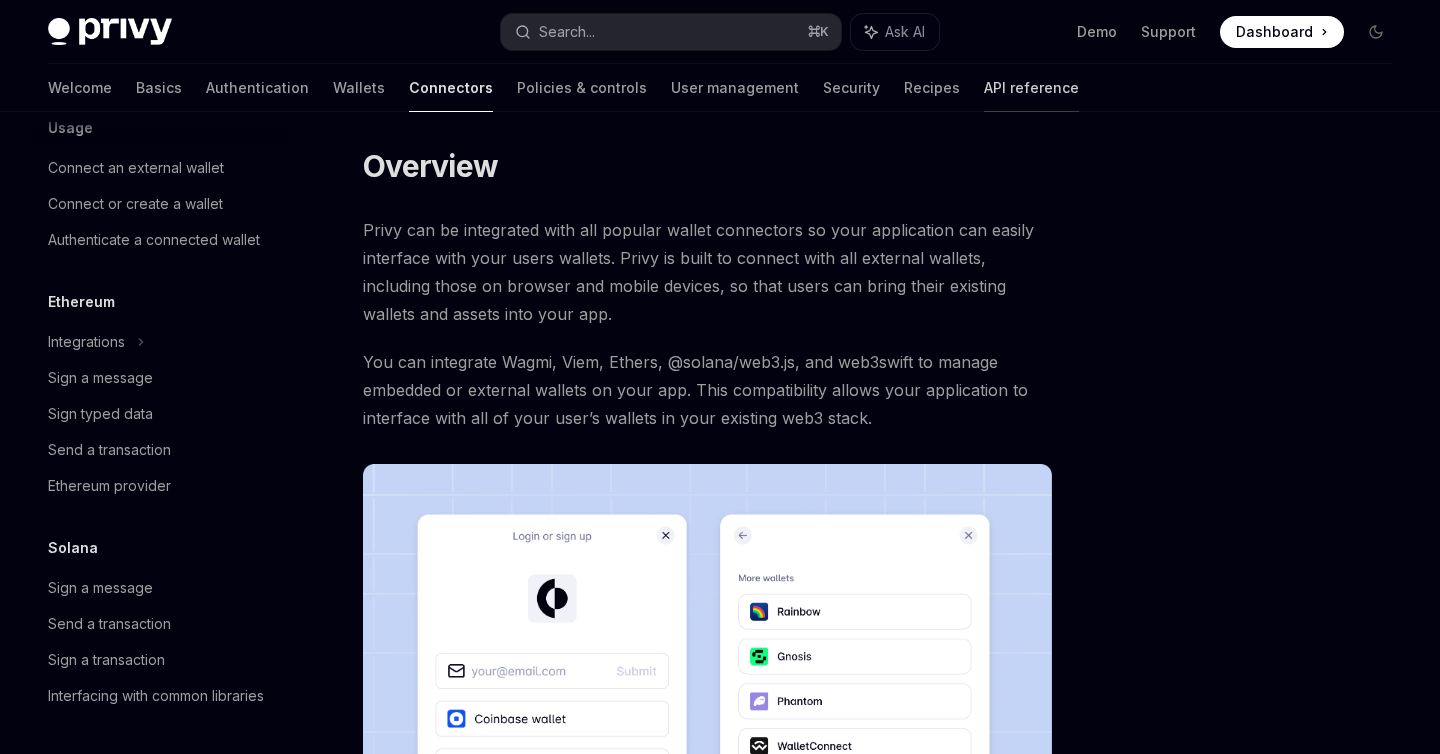 click on "API reference" at bounding box center [1031, 88] 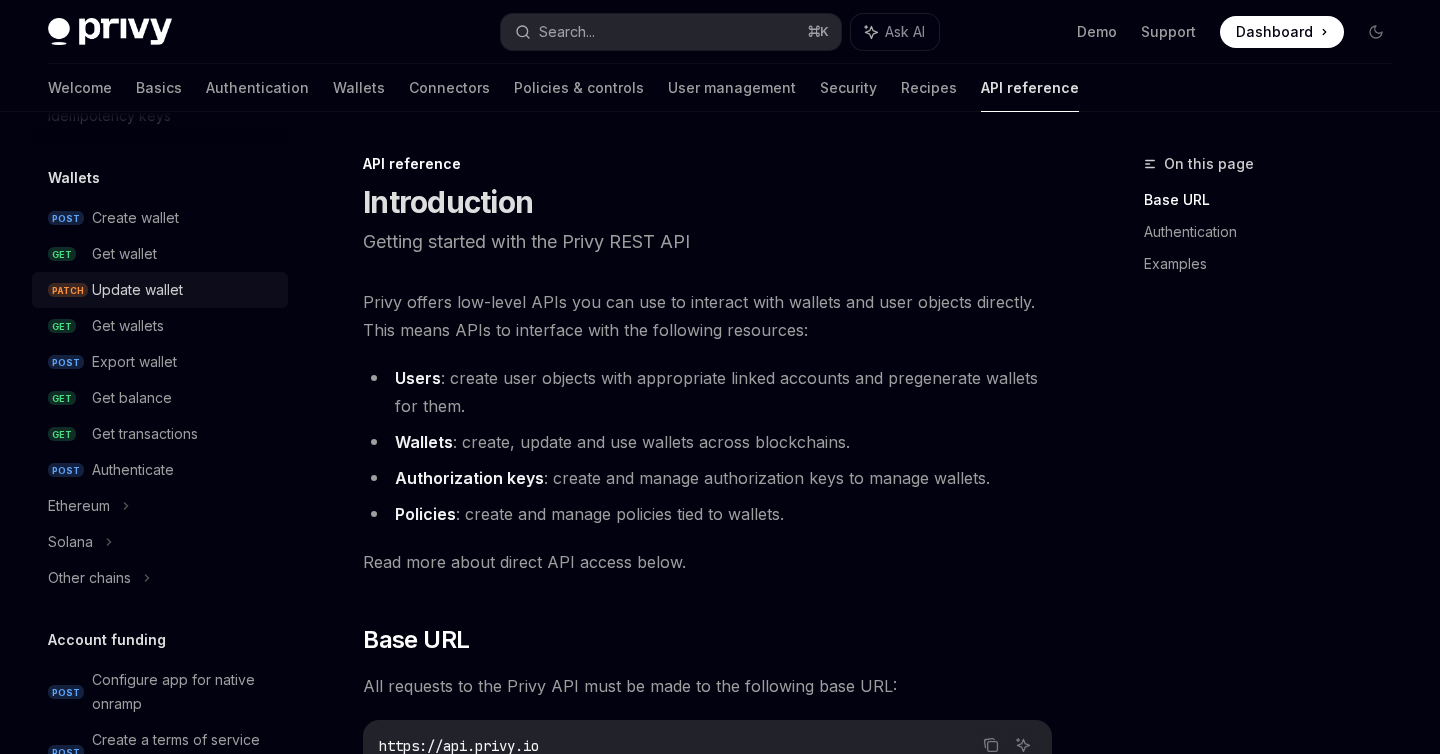 scroll, scrollTop: 156, scrollLeft: 0, axis: vertical 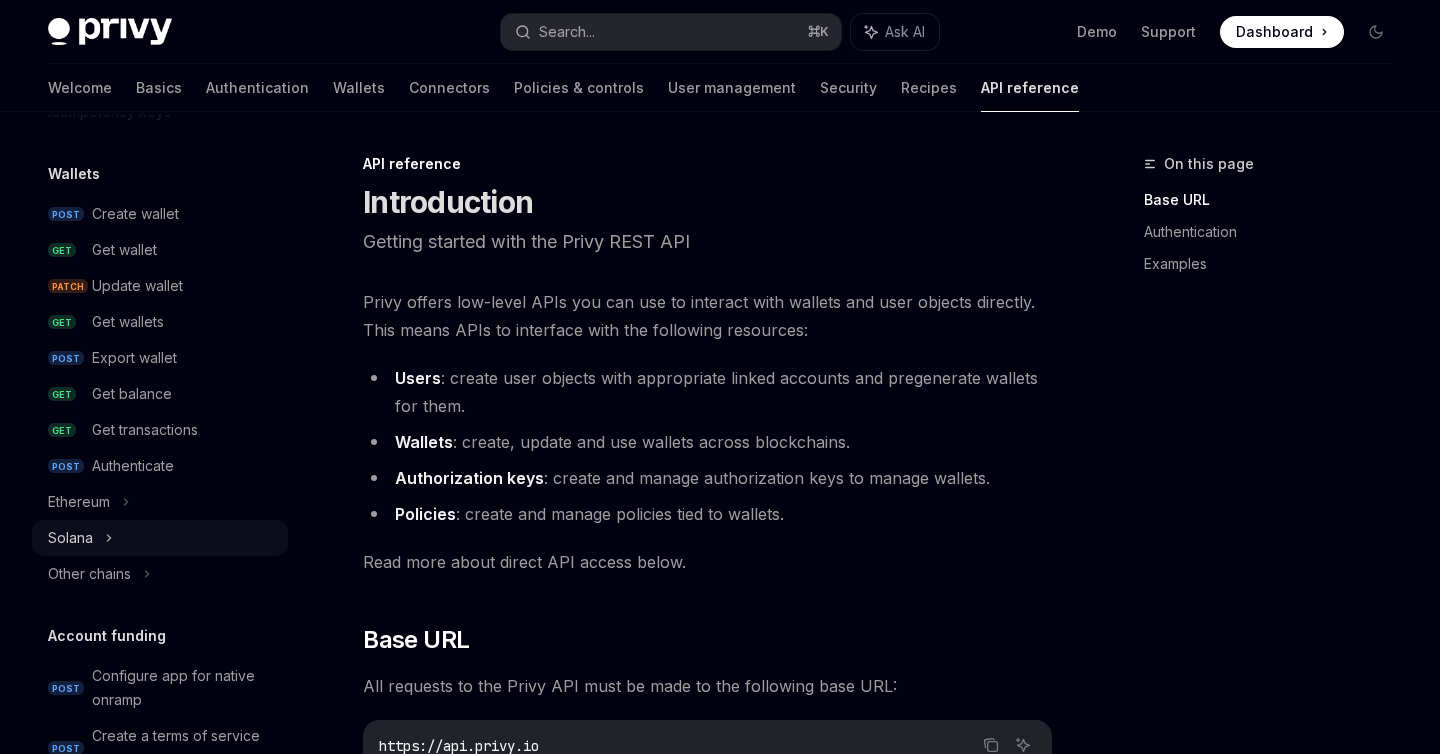 click on "Solana" at bounding box center [70, 538] 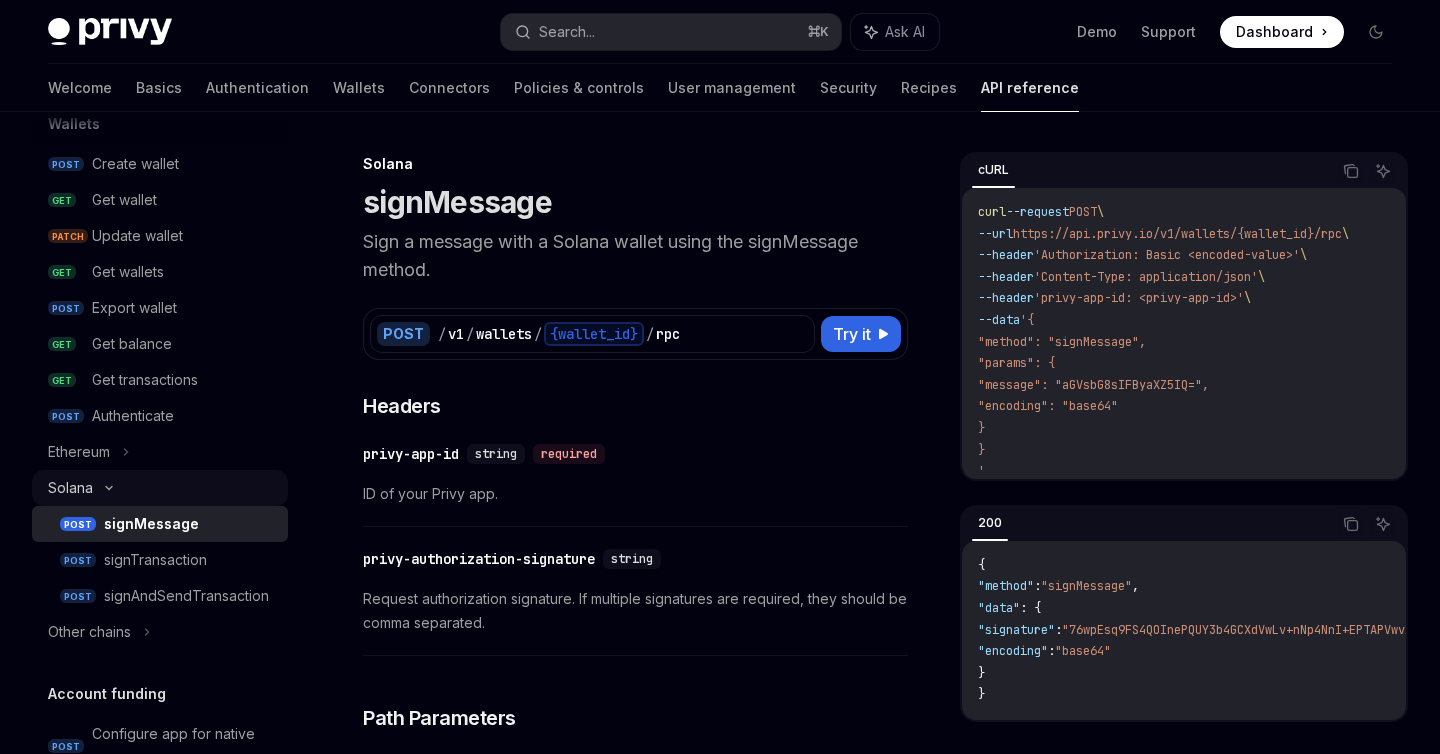 scroll, scrollTop: 242, scrollLeft: 0, axis: vertical 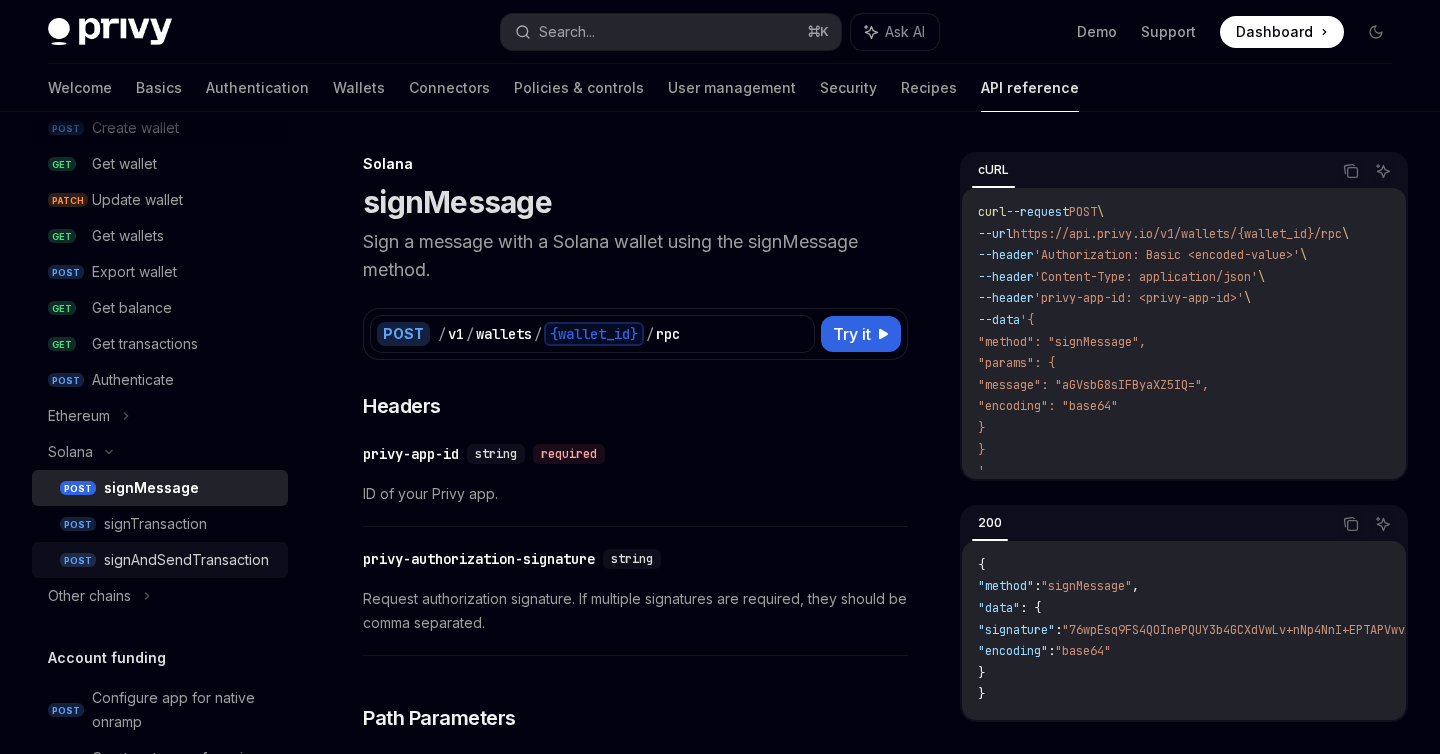 click on "signAndSendTransaction" at bounding box center [186, 560] 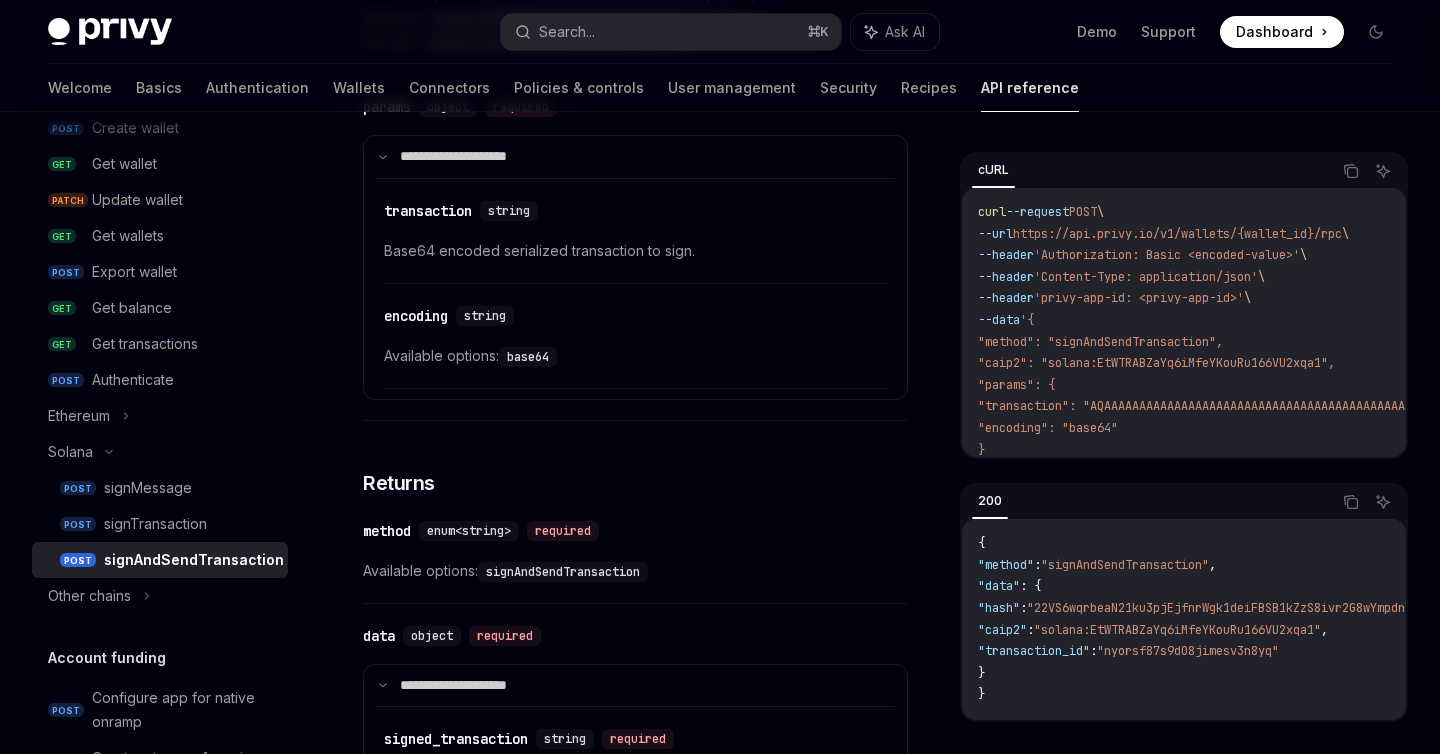 scroll, scrollTop: 1092, scrollLeft: 0, axis: vertical 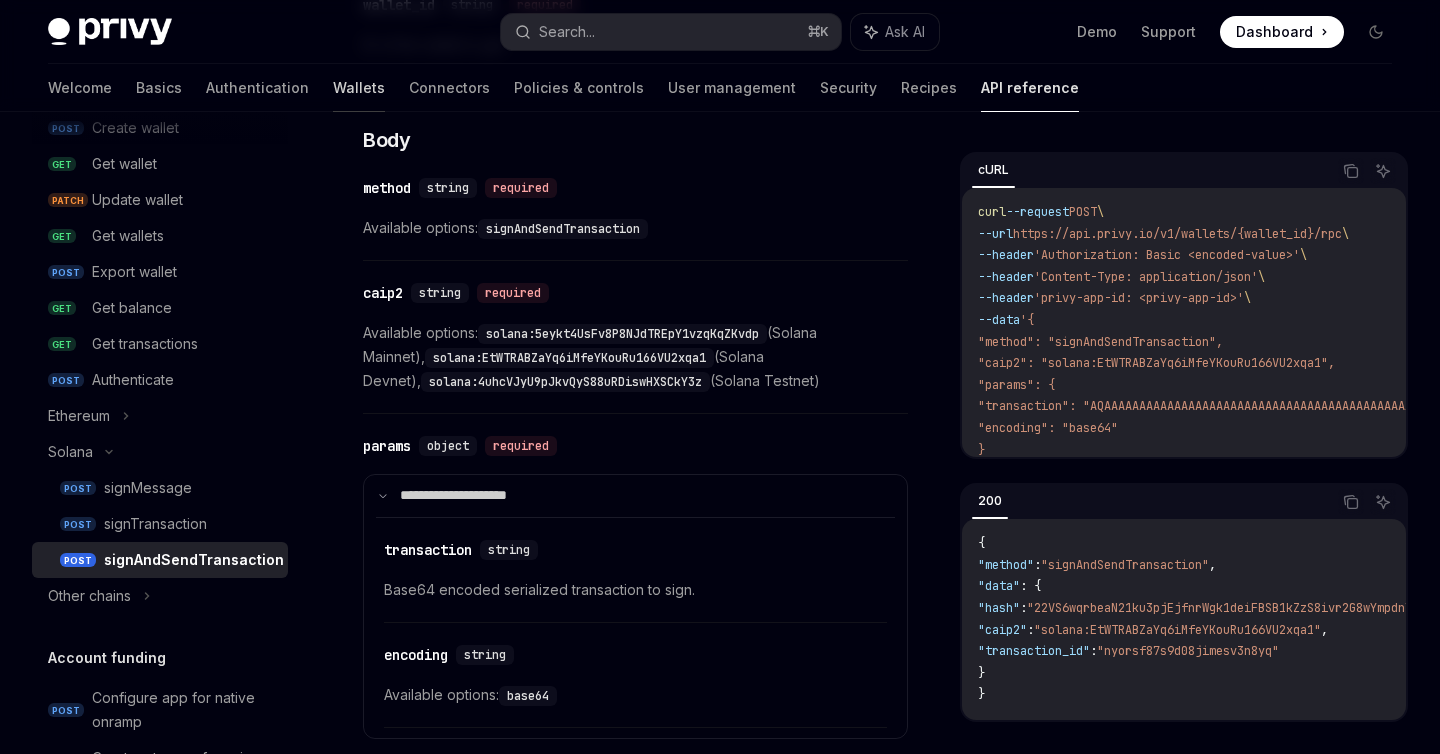 click on "Wallets" at bounding box center (359, 88) 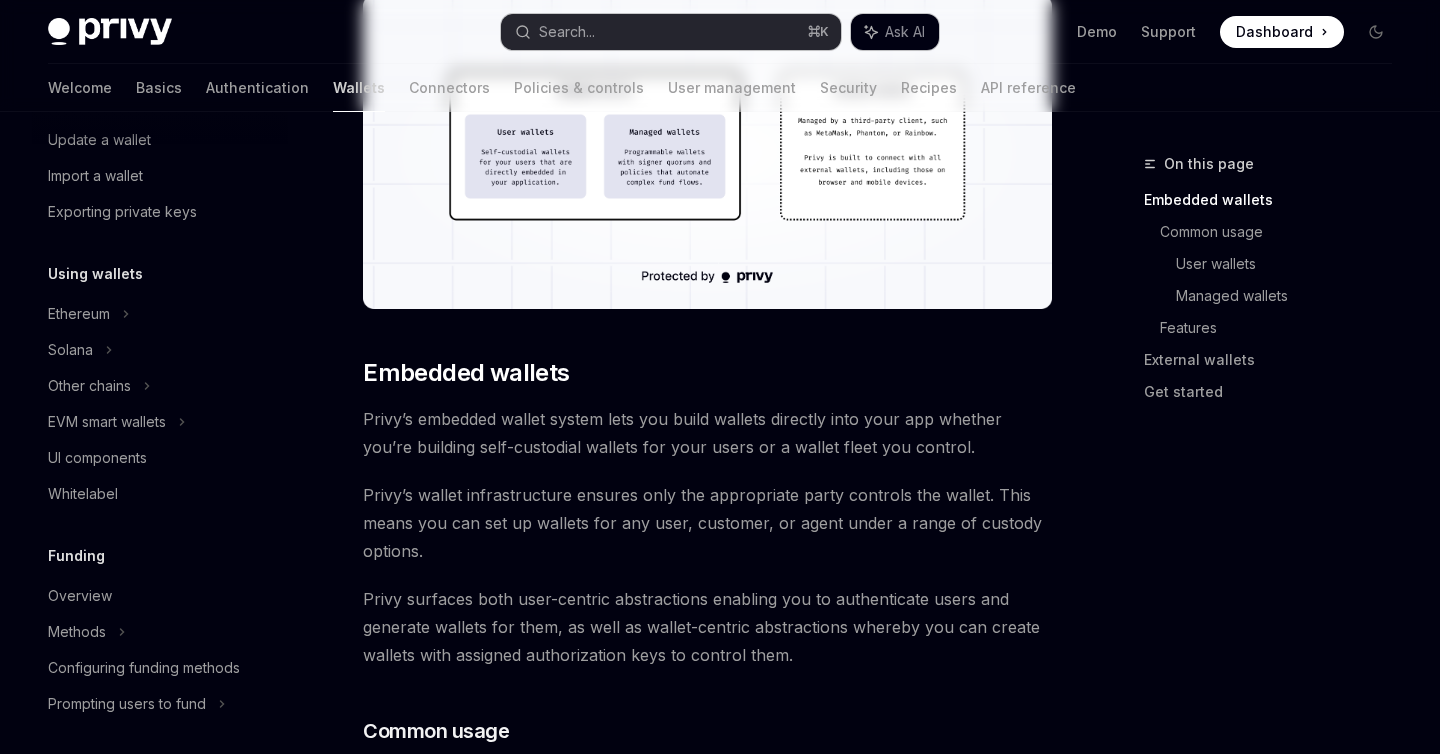 scroll, scrollTop: 0, scrollLeft: 0, axis: both 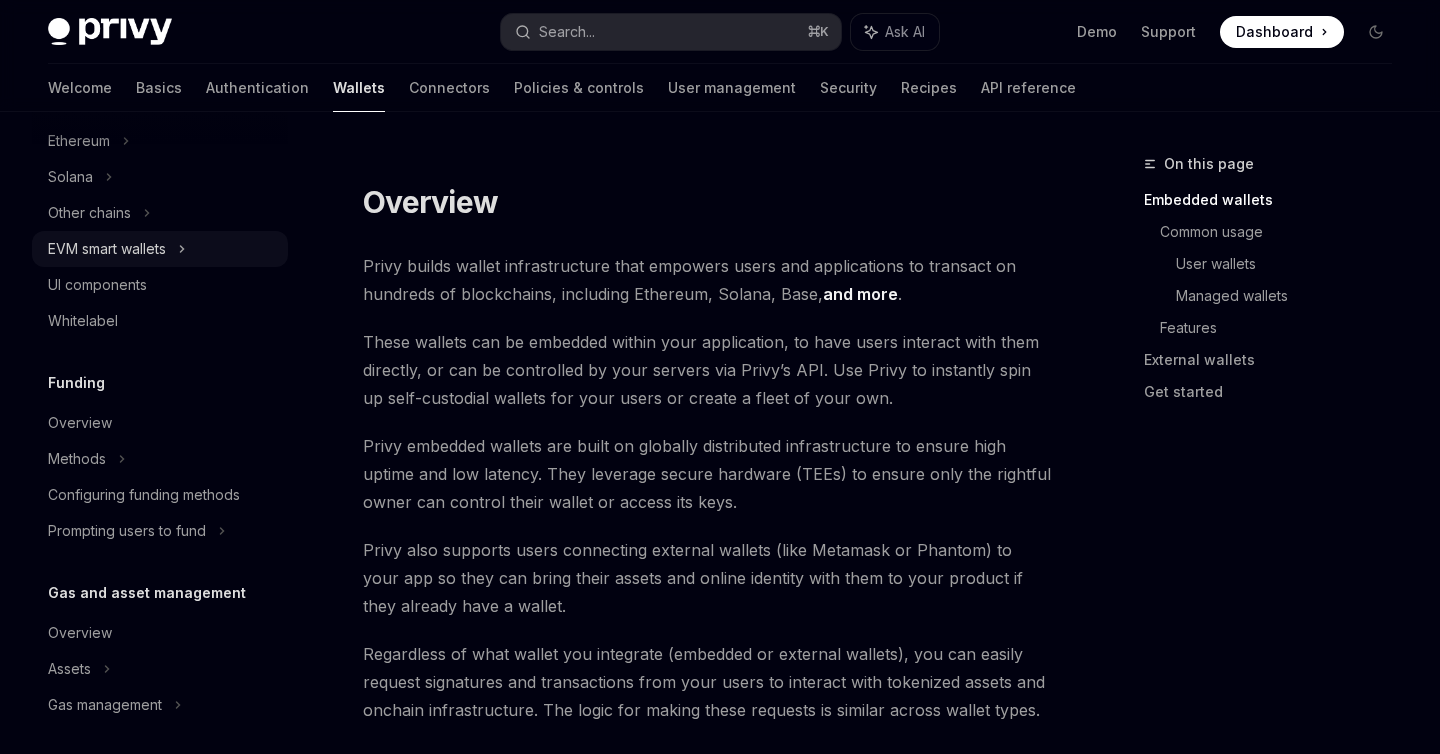 click on "EVM smart wallets" at bounding box center (160, 249) 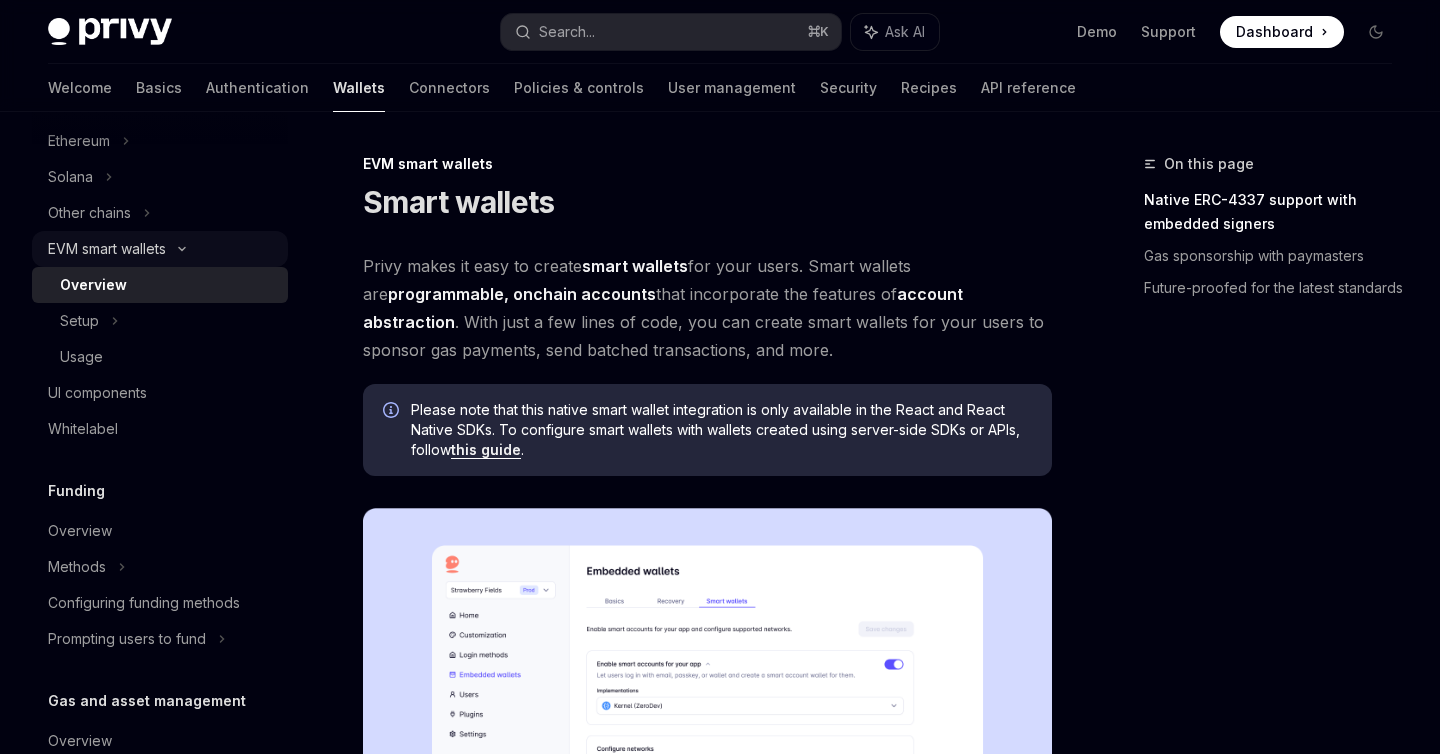 click on "EVM smart wallets" at bounding box center [160, 249] 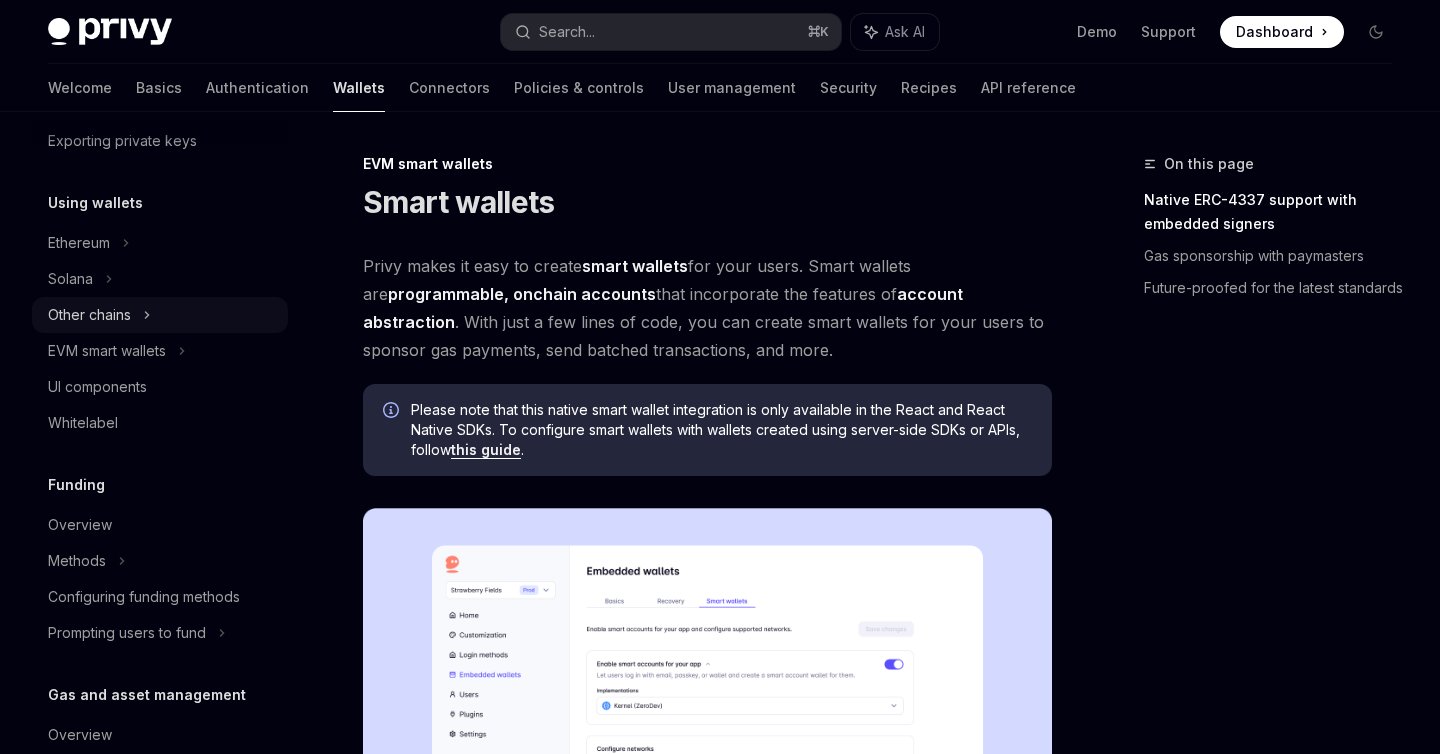 scroll, scrollTop: 312, scrollLeft: 0, axis: vertical 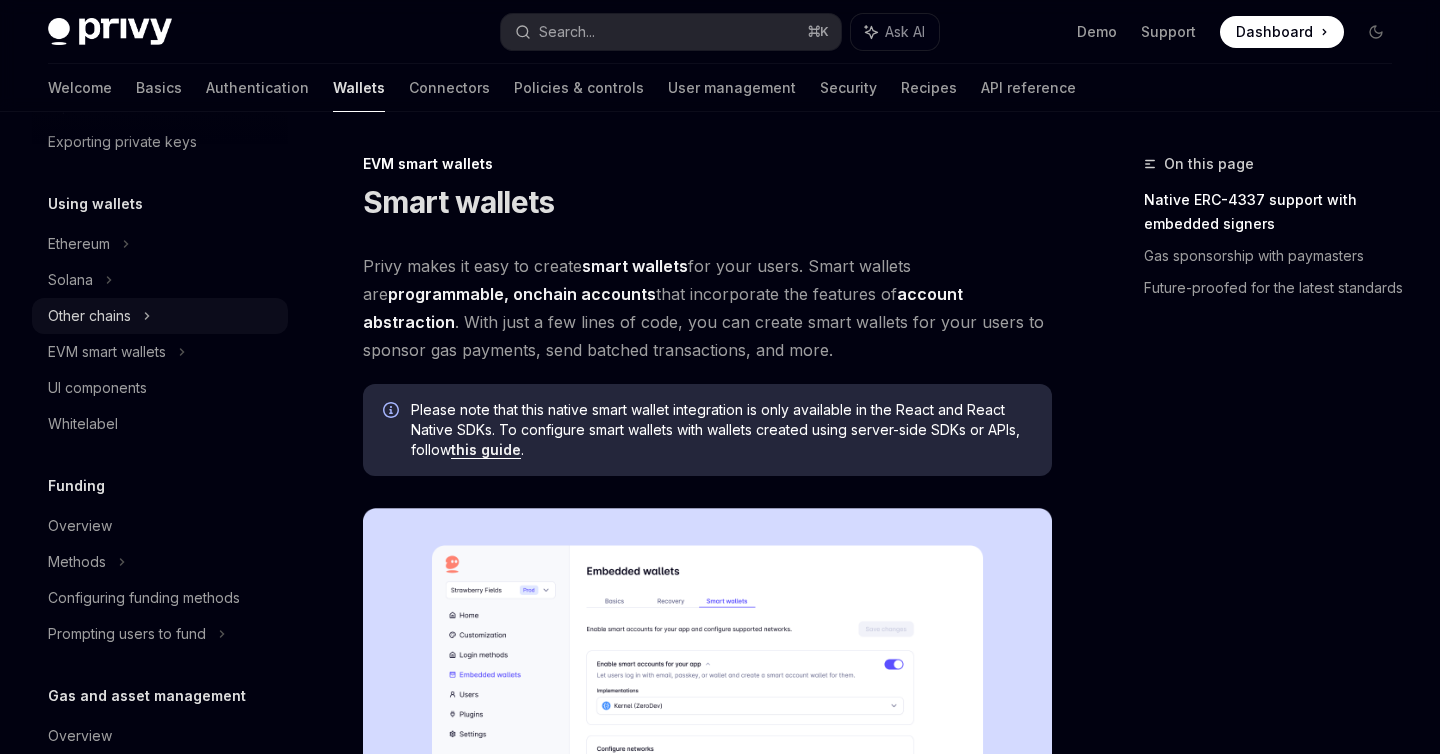 click on "Other chains" at bounding box center (89, 316) 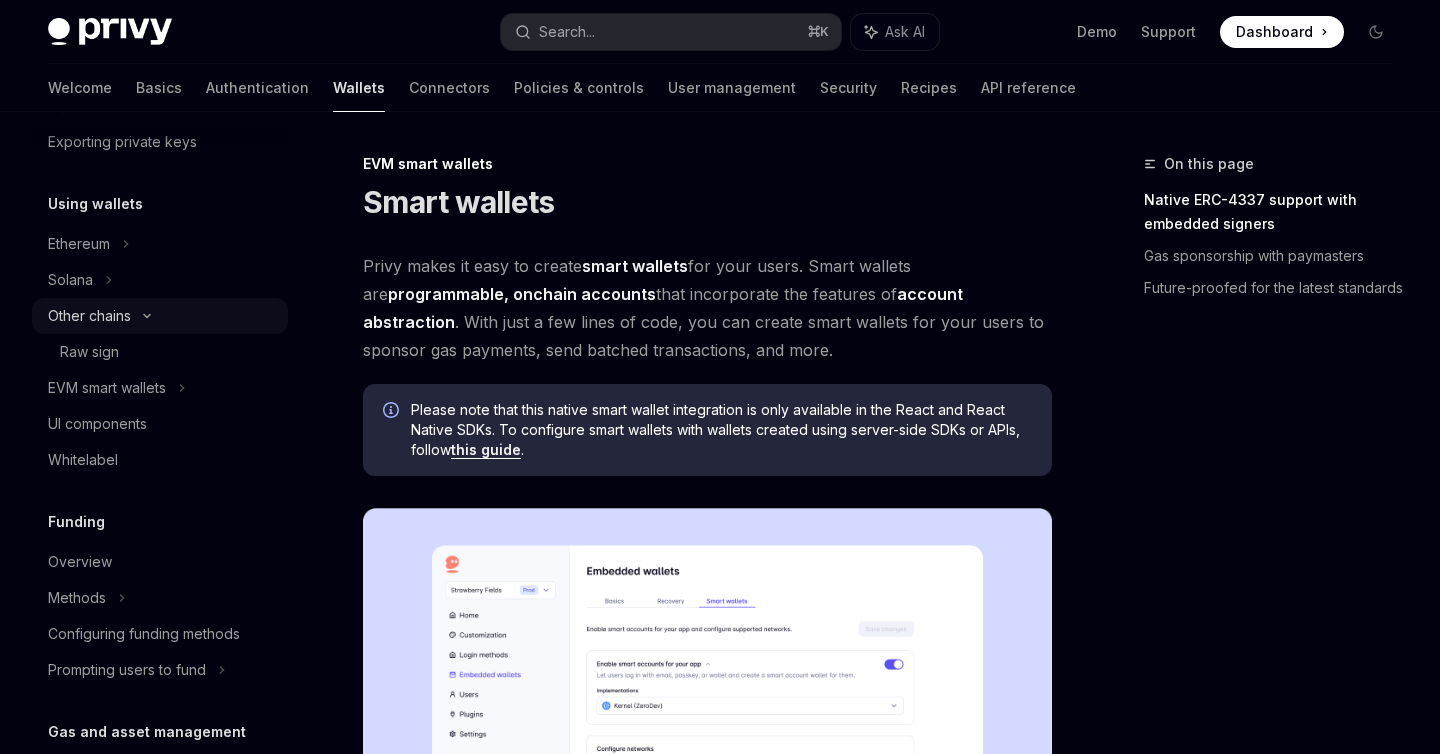 click on "Other chains" at bounding box center [89, 316] 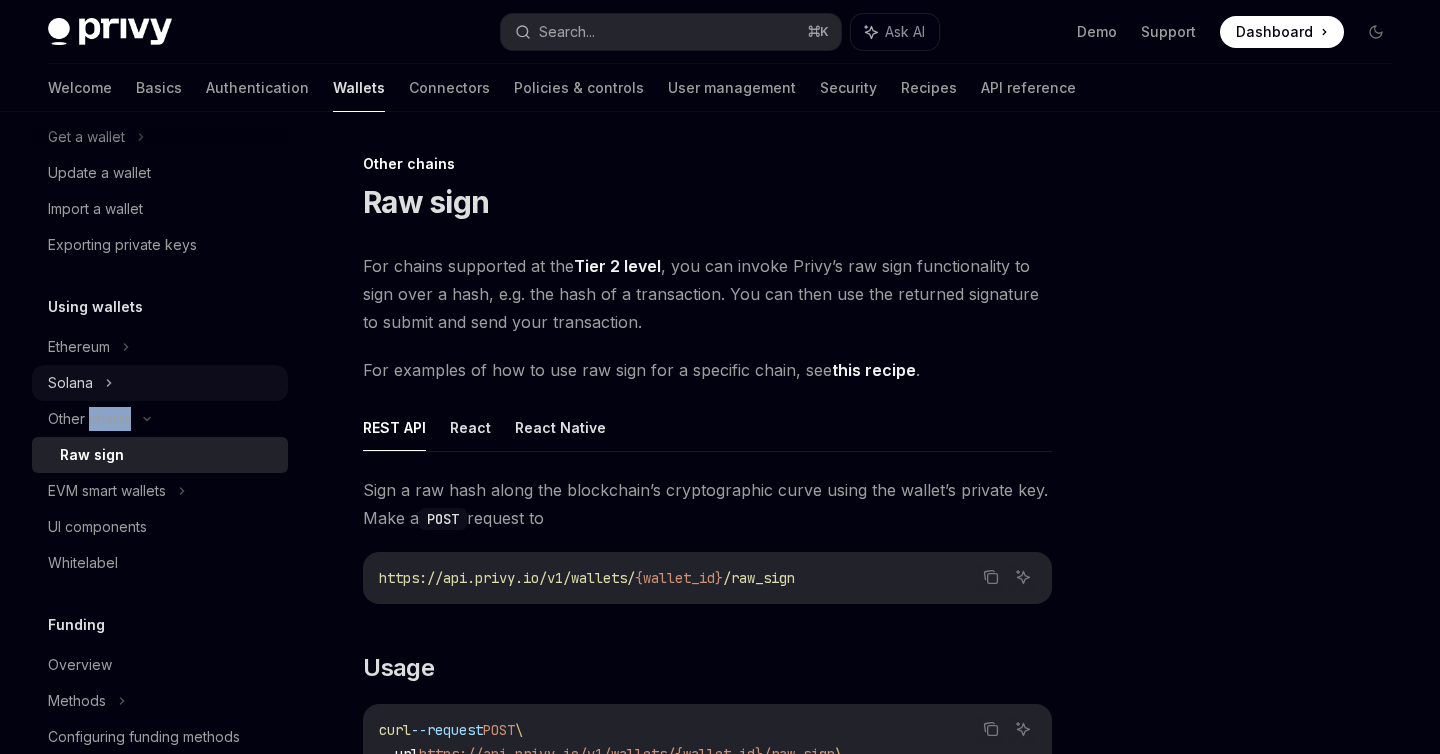 scroll, scrollTop: 212, scrollLeft: 0, axis: vertical 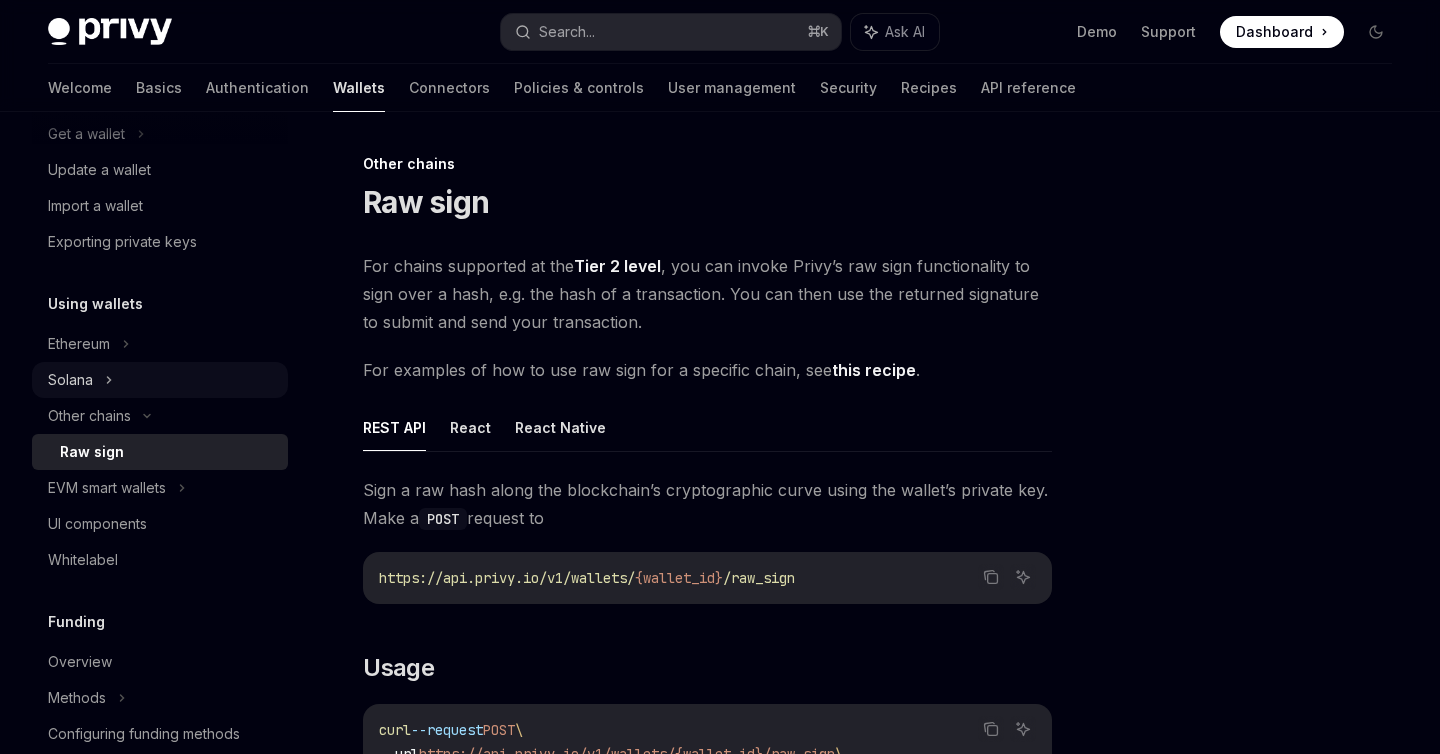click on "Solana" at bounding box center (86, 134) 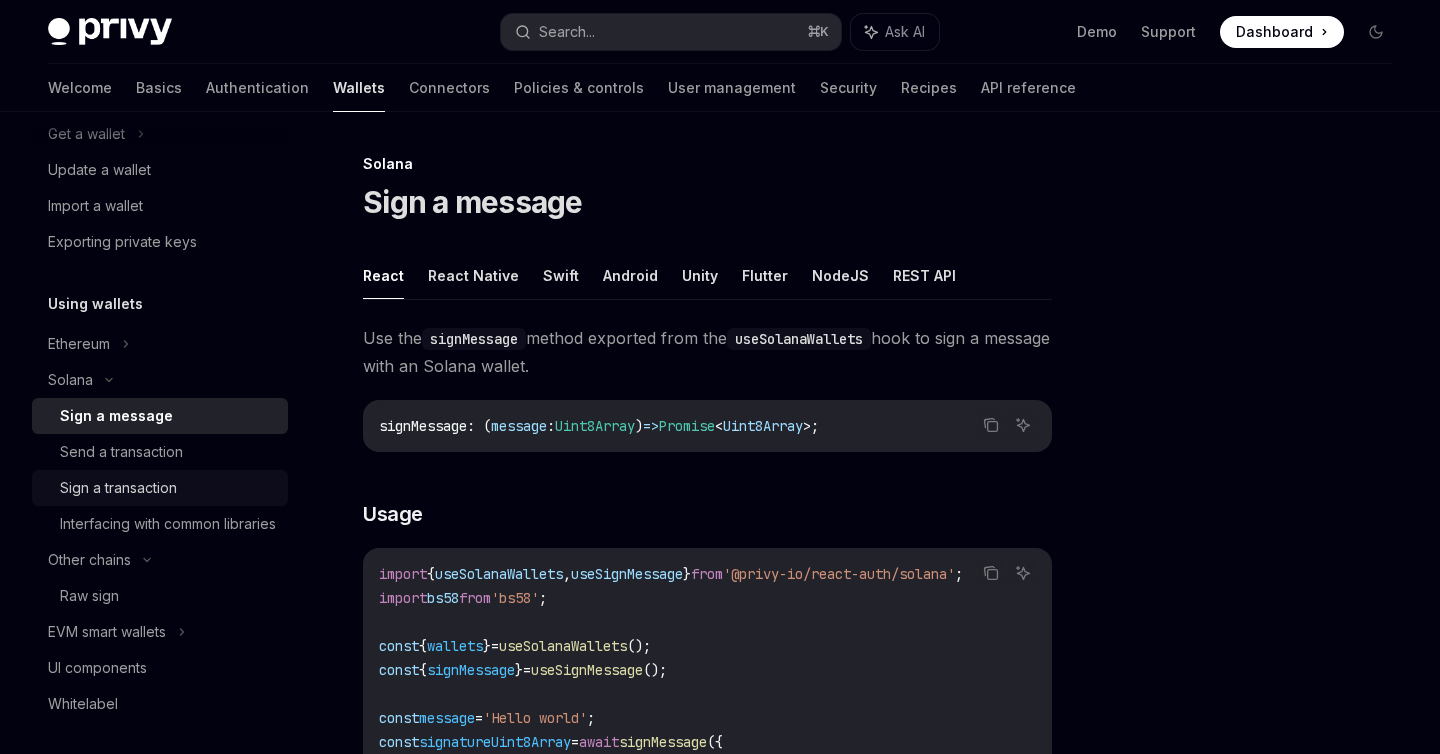 click on "Sign a transaction" at bounding box center (118, 488) 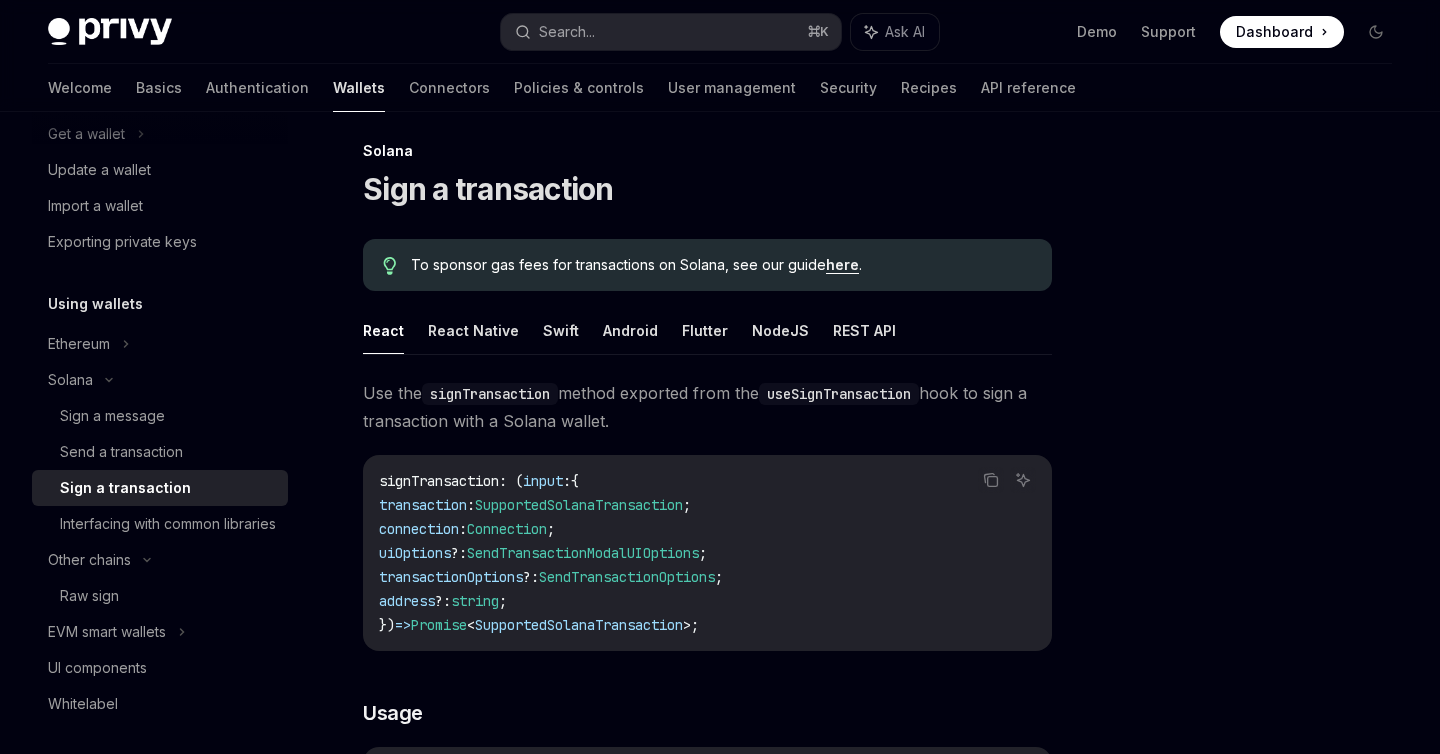 scroll, scrollTop: 0, scrollLeft: 0, axis: both 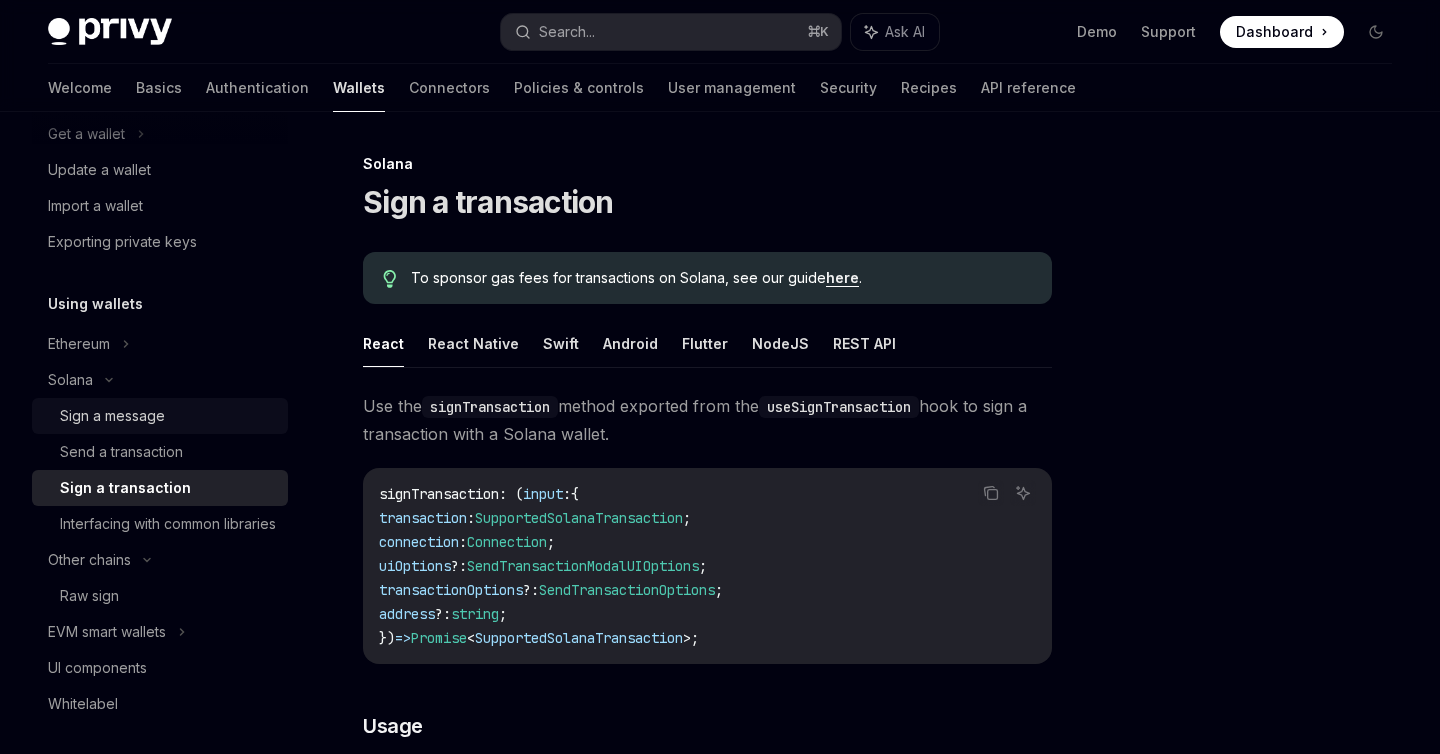 click on "Sign a message" at bounding box center (112, 416) 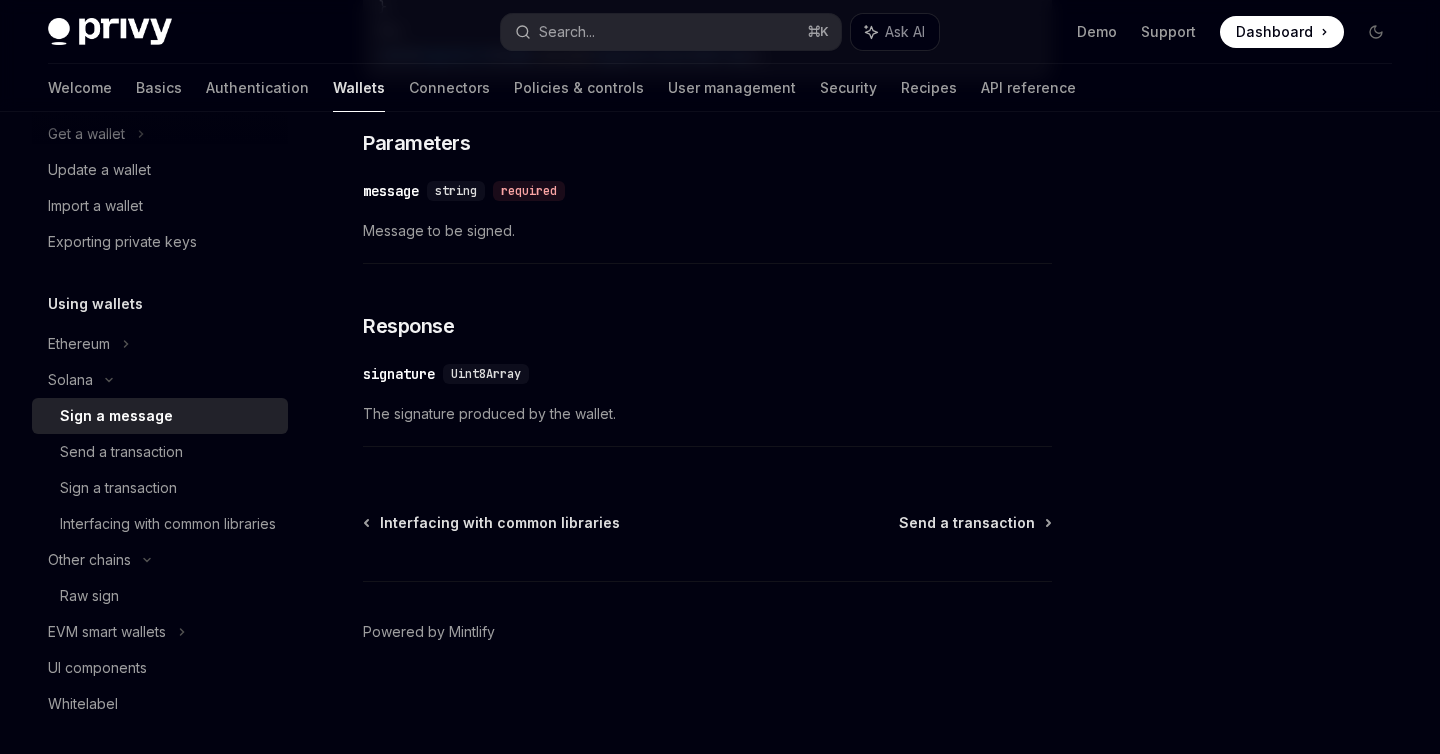 scroll, scrollTop: 863, scrollLeft: 0, axis: vertical 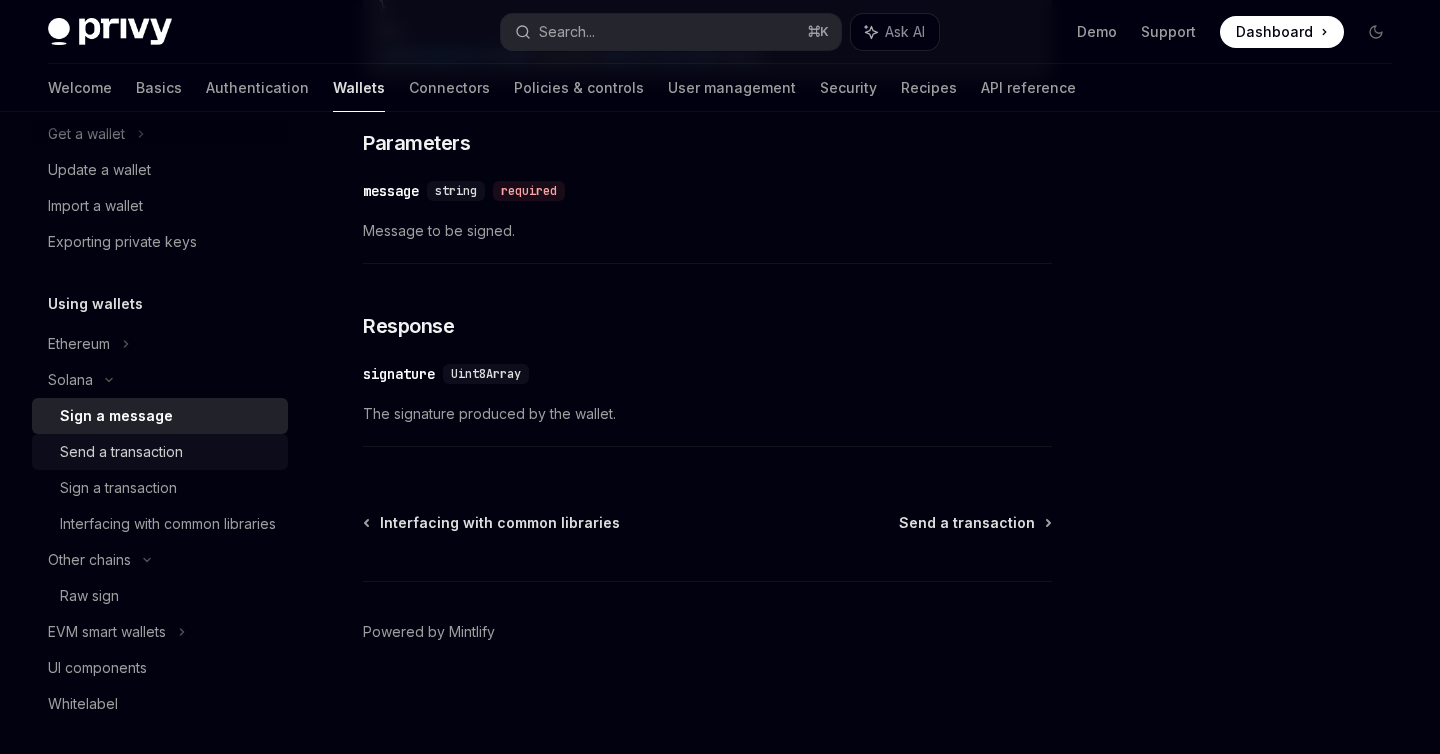 click on "Send a transaction" at bounding box center [121, 452] 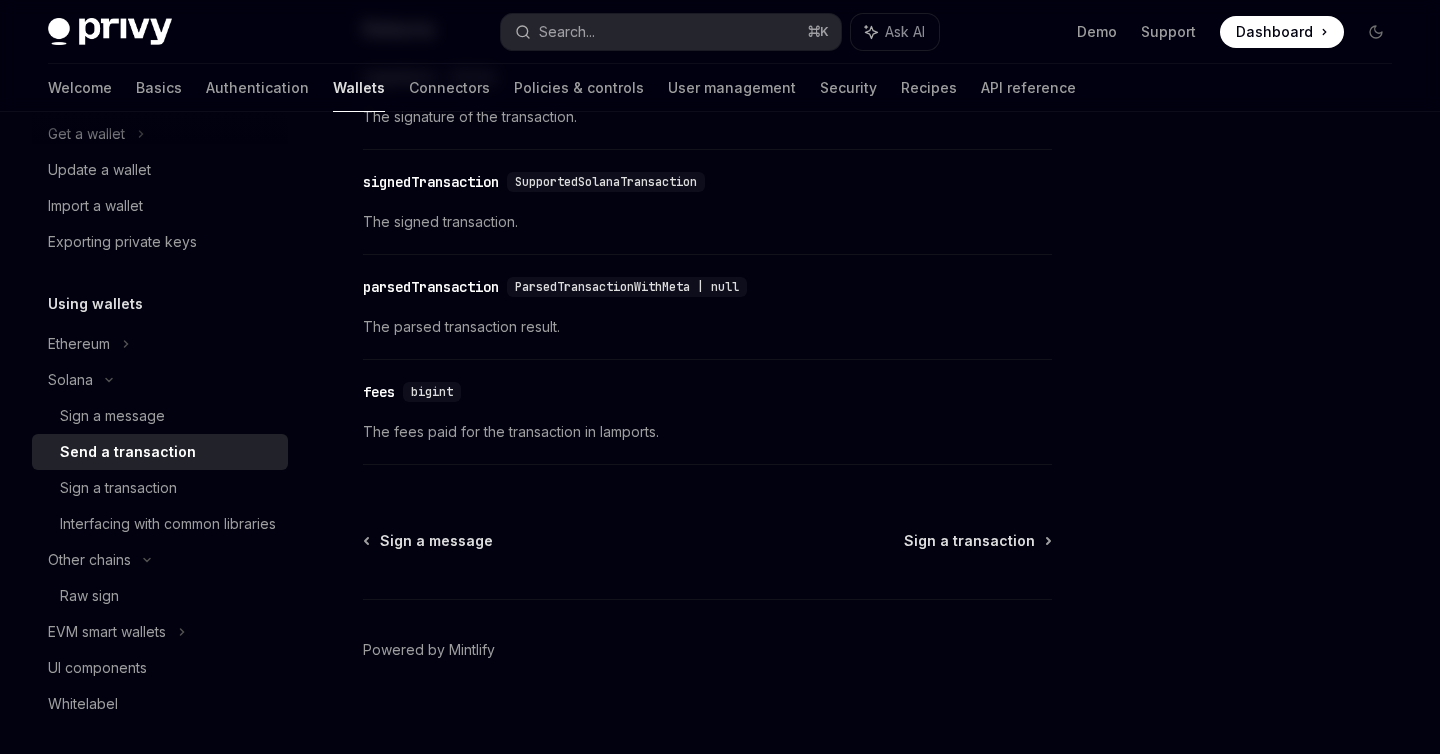 scroll, scrollTop: 2620, scrollLeft: 0, axis: vertical 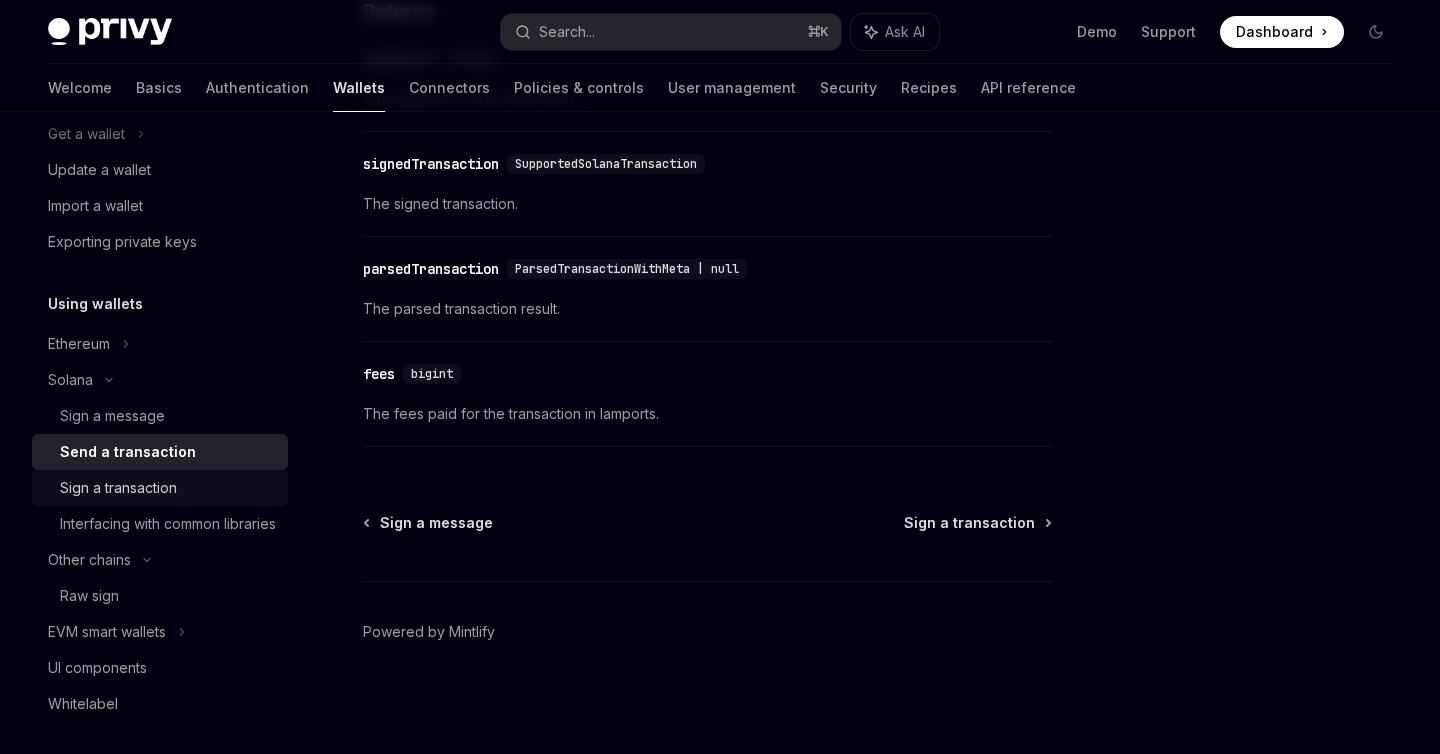 click on "Sign a transaction" at bounding box center (118, 488) 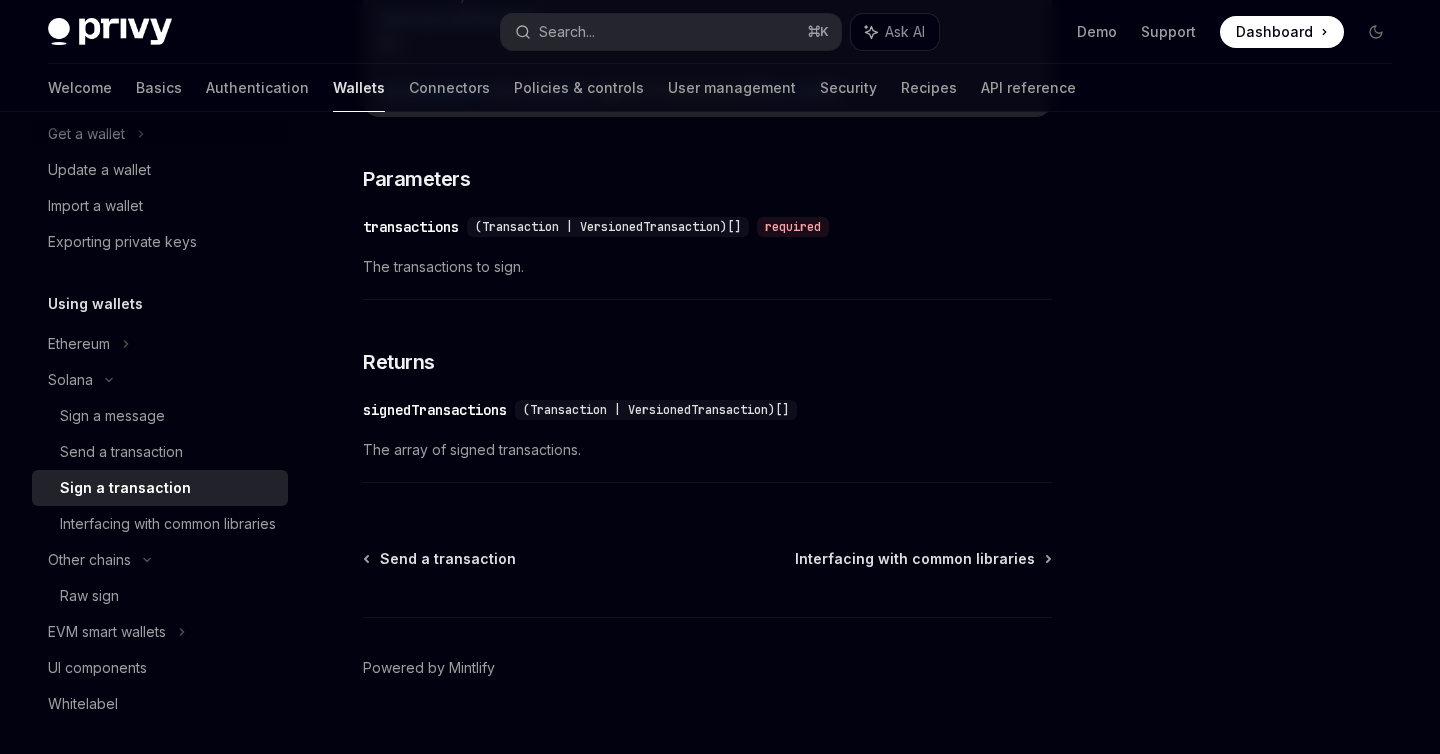 scroll, scrollTop: 3149, scrollLeft: 0, axis: vertical 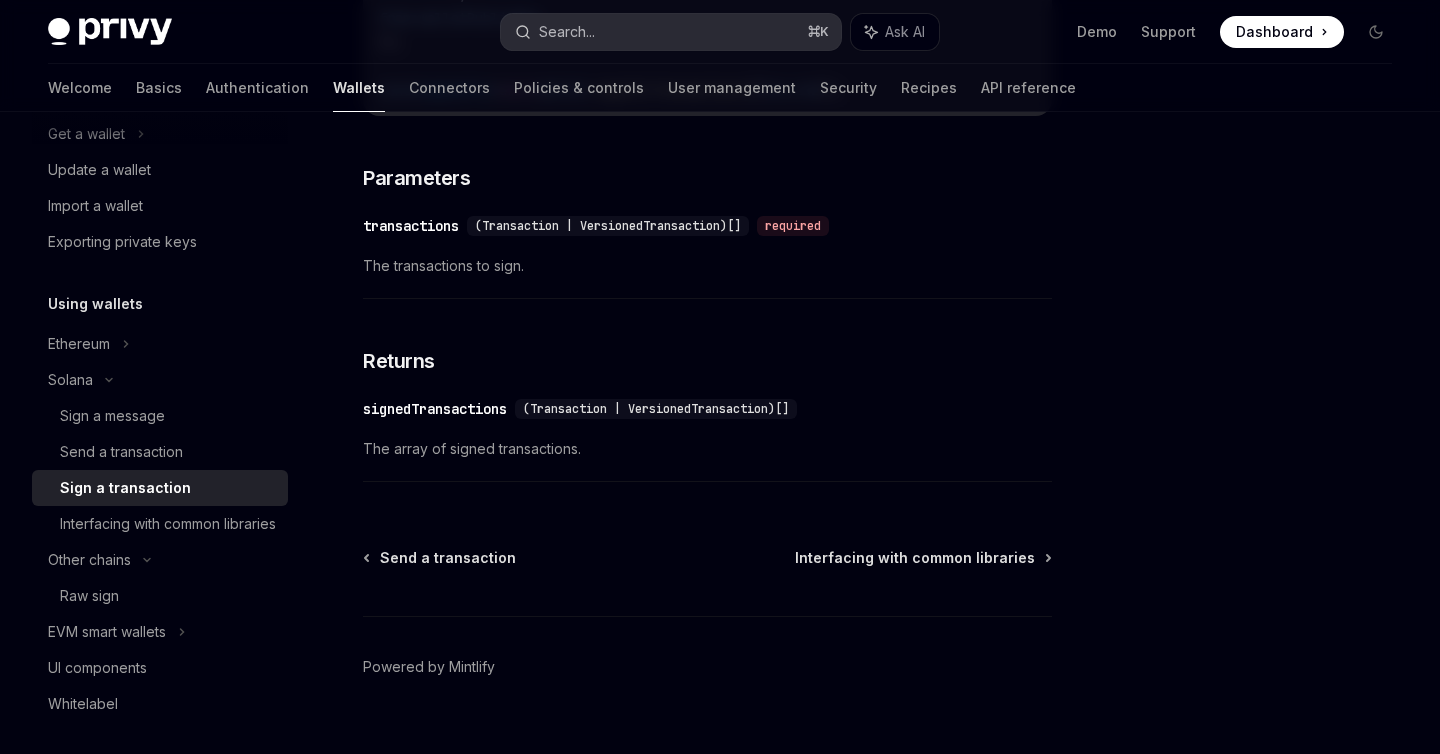 click on "Search..." at bounding box center (567, 32) 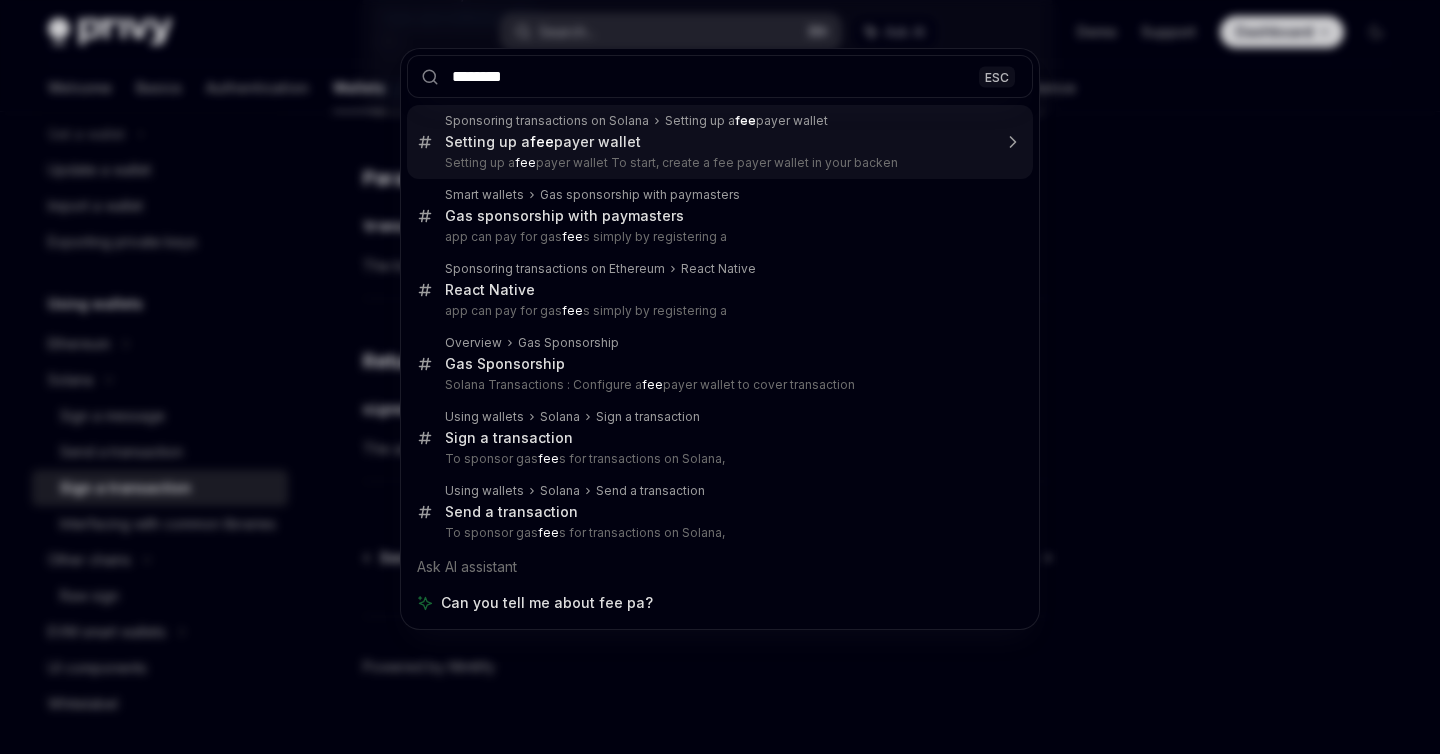 type on "*********" 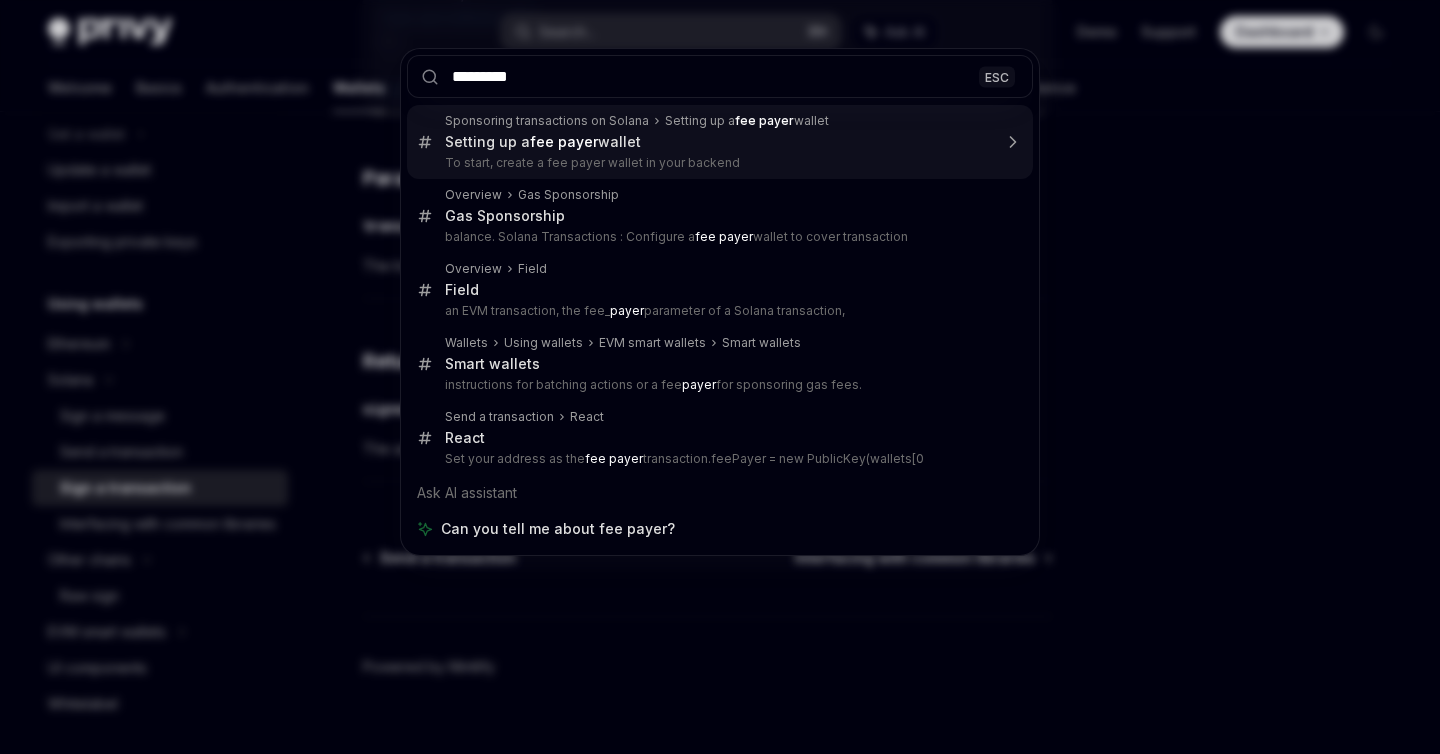 click on "Setting up a  fee payer  wallet" at bounding box center [718, 142] 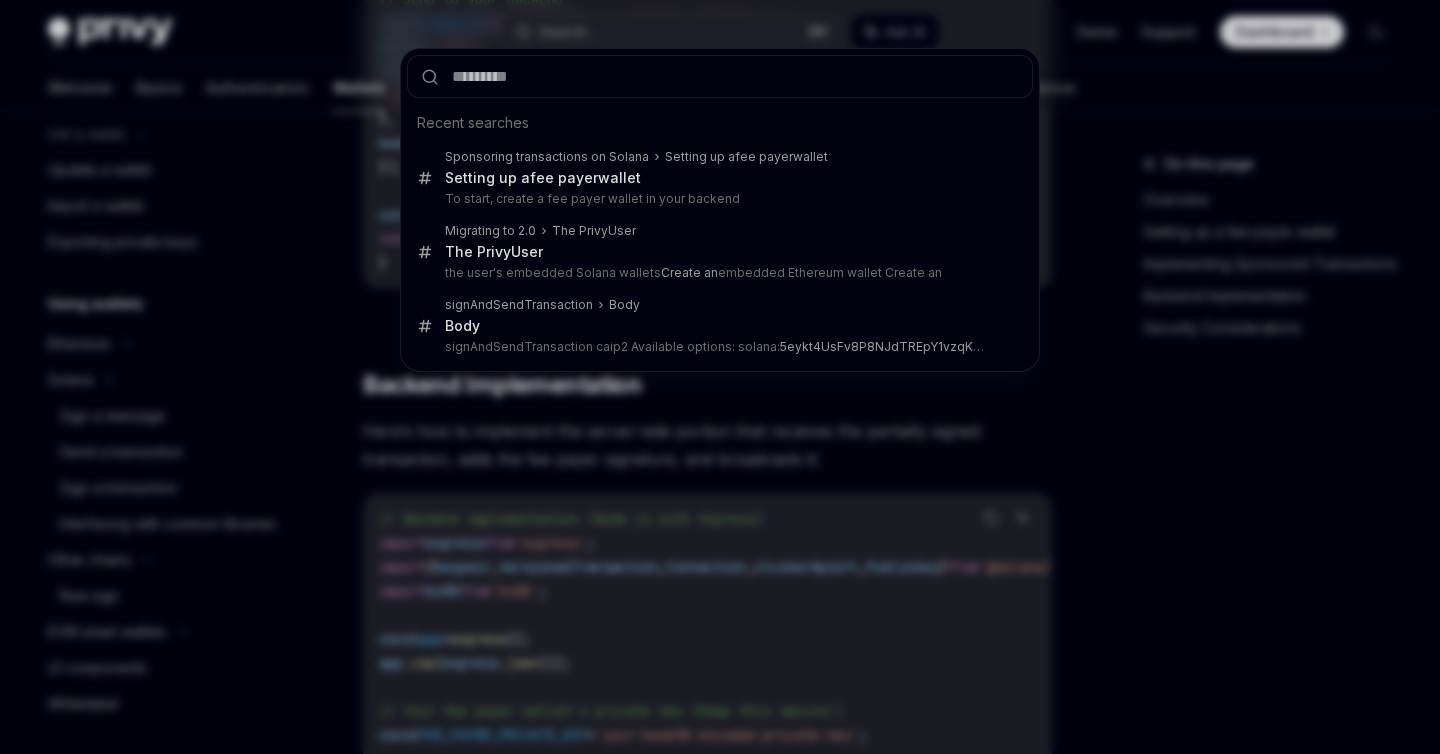 scroll, scrollTop: 108, scrollLeft: 0, axis: vertical 